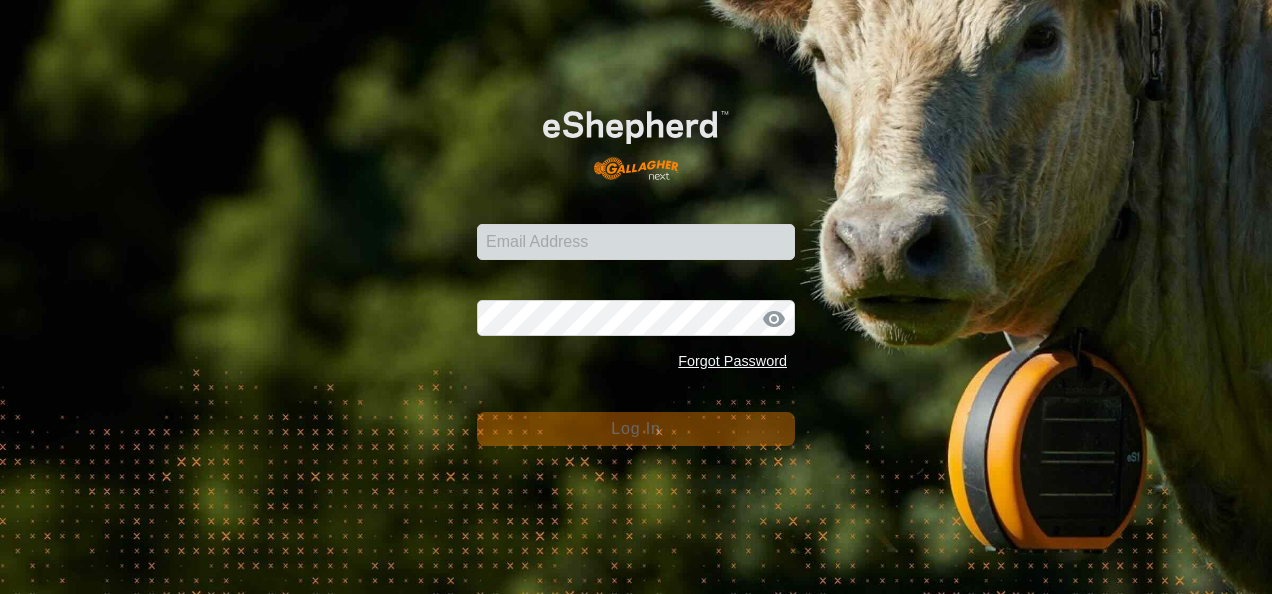 scroll, scrollTop: 0, scrollLeft: 0, axis: both 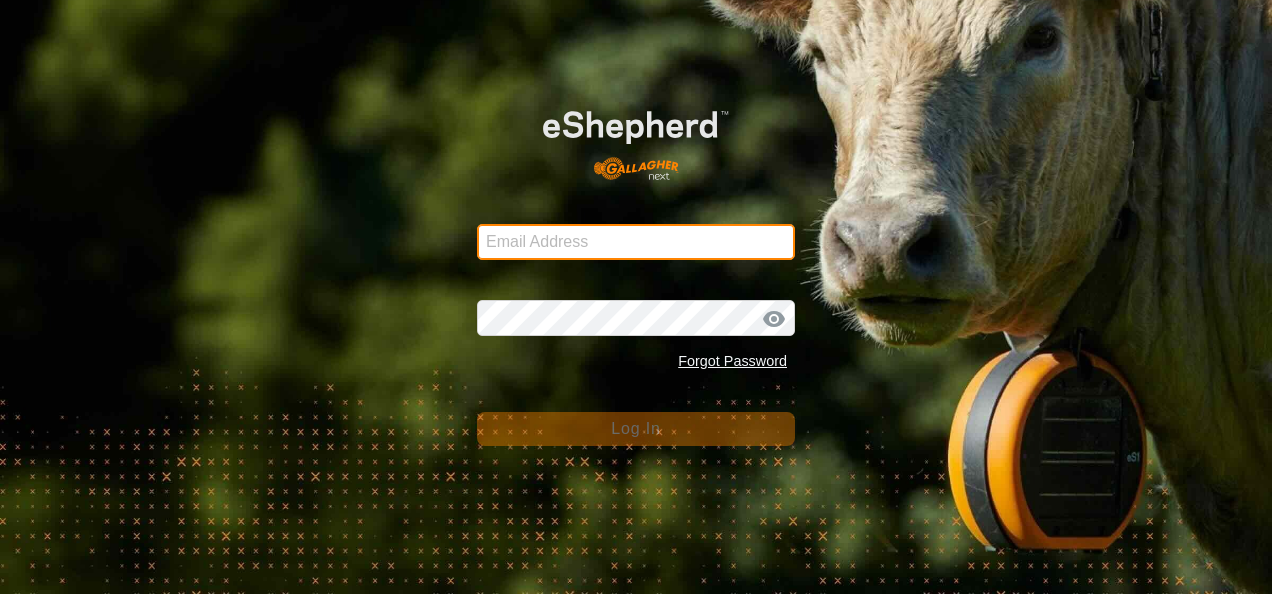 type on "[EMAIL_ADDRESS][DOMAIN_NAME]" 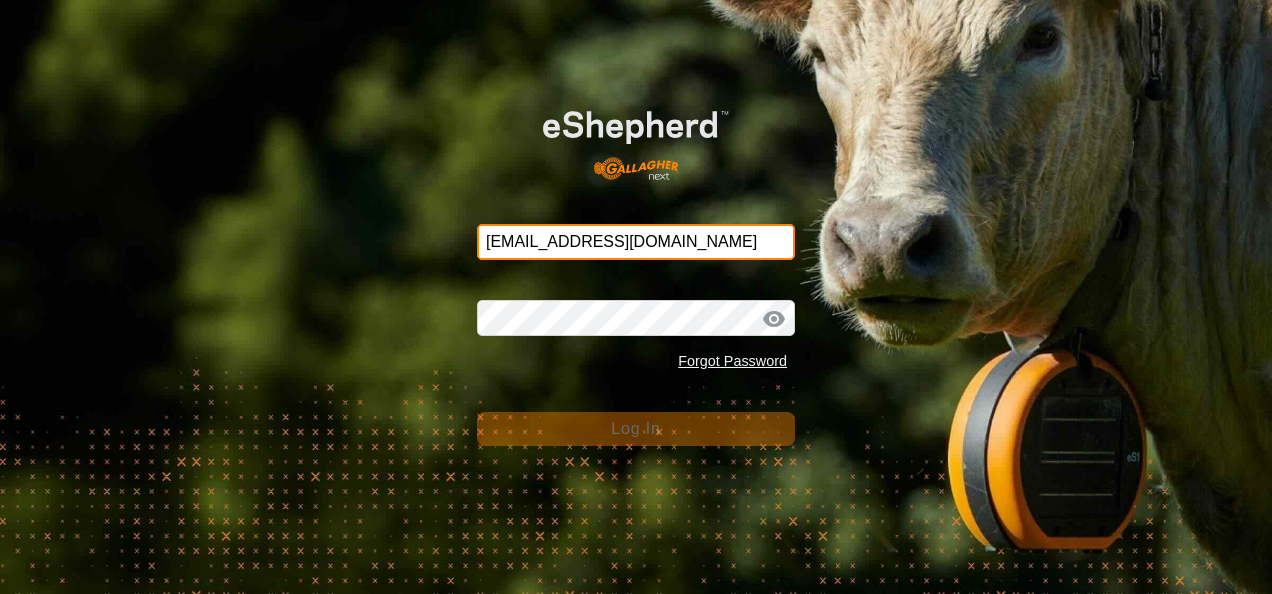 click on "[EMAIL_ADDRESS][DOMAIN_NAME]" at bounding box center [636, 242] 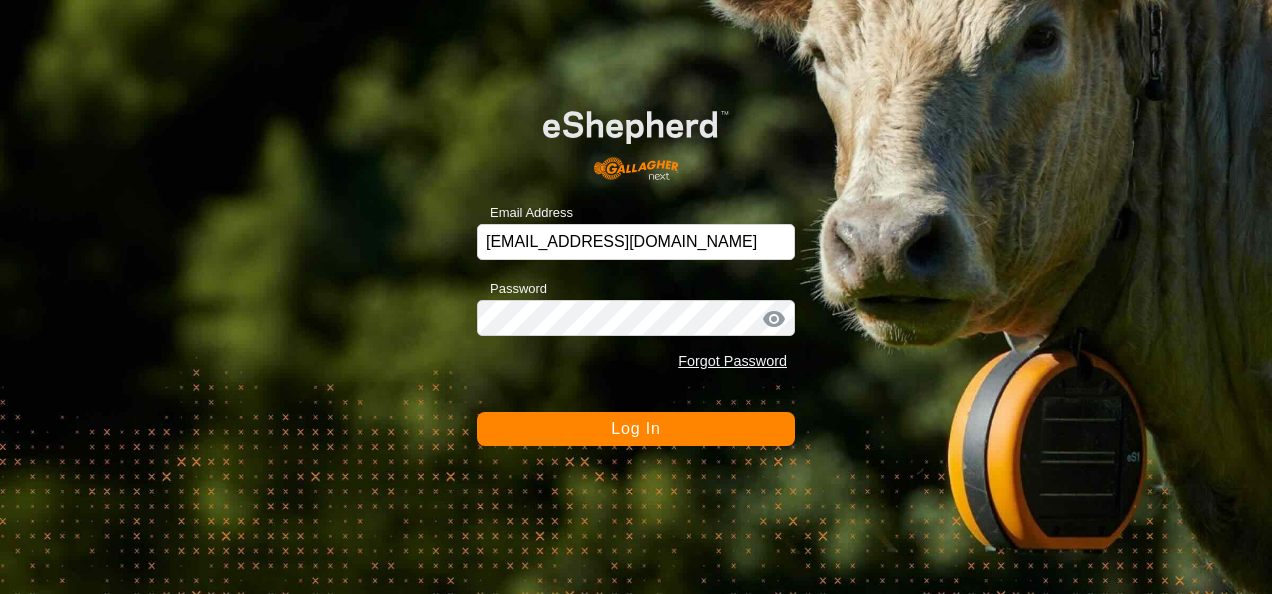 click on "Log In" 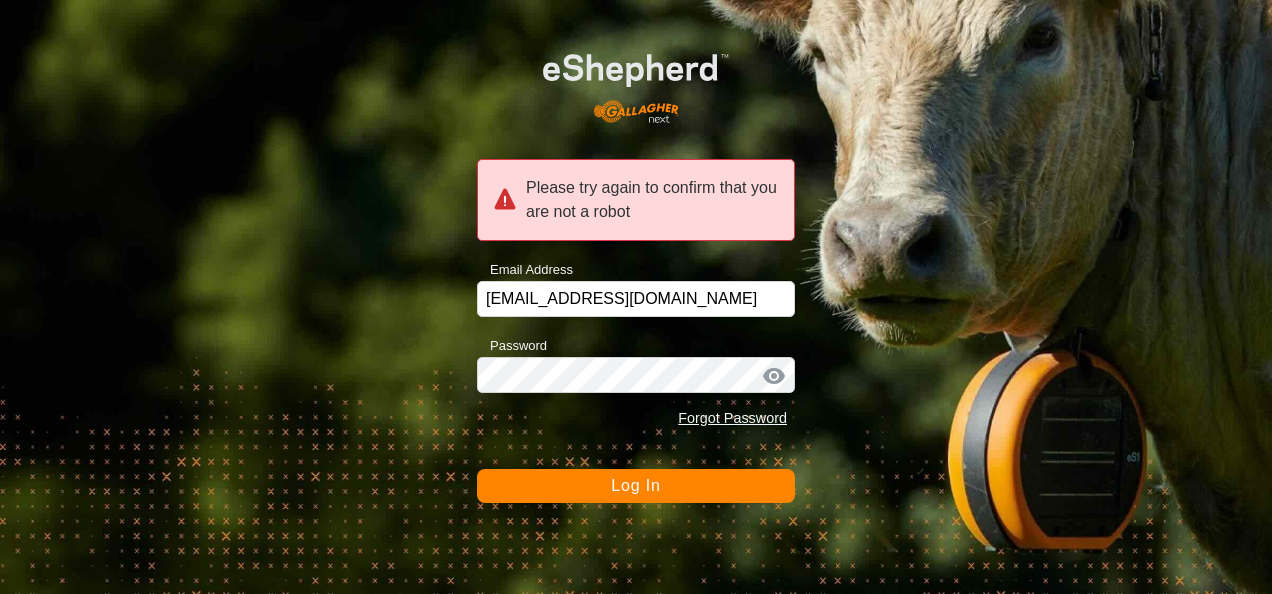 click on "Log In" 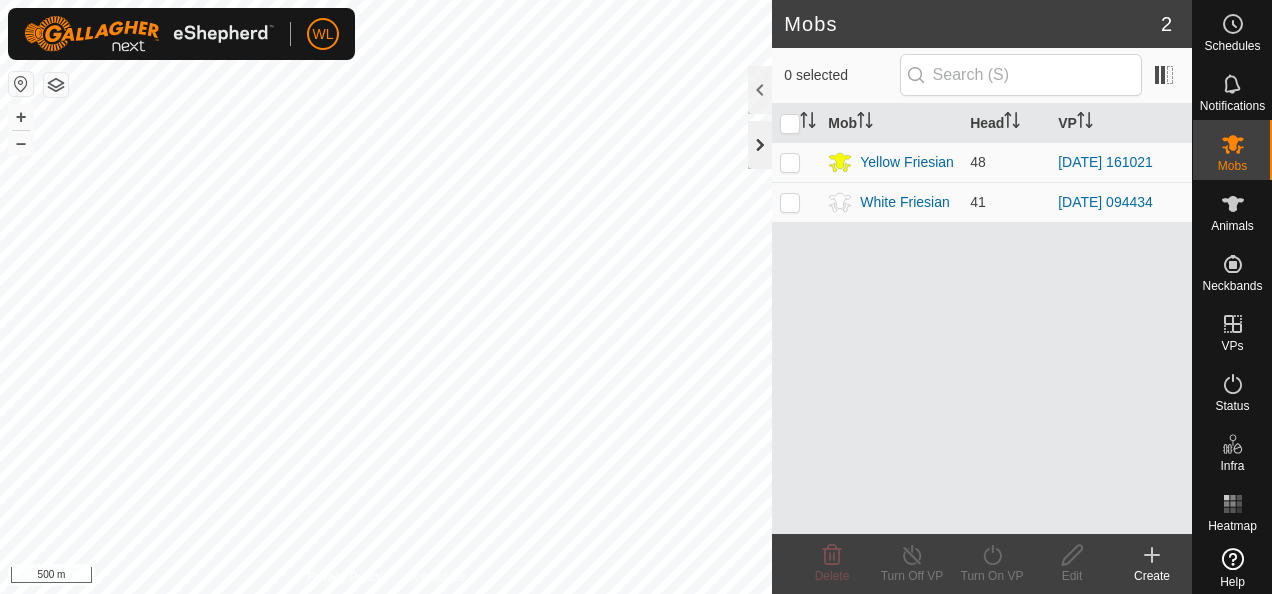 click 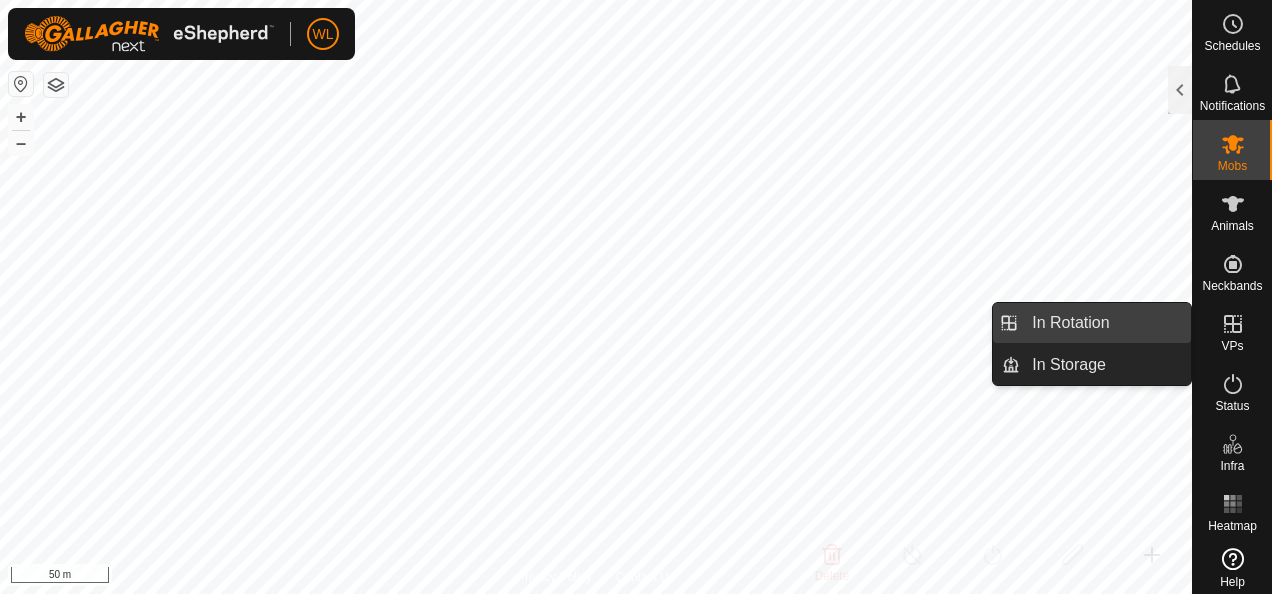 click on "In Rotation" at bounding box center (1105, 323) 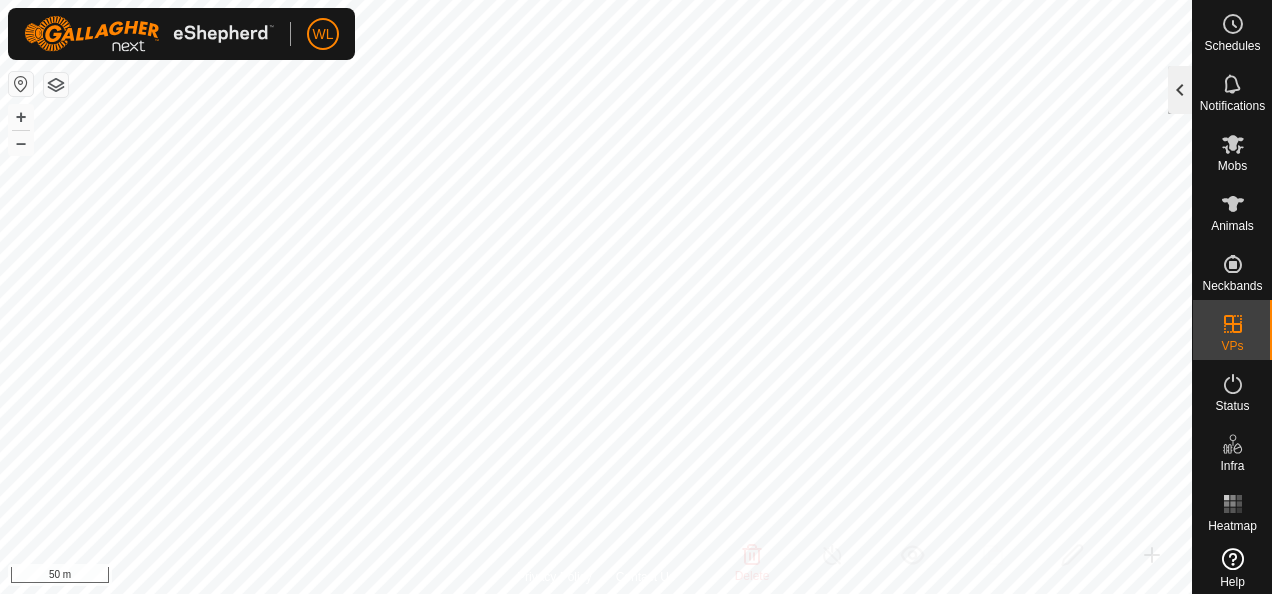 click 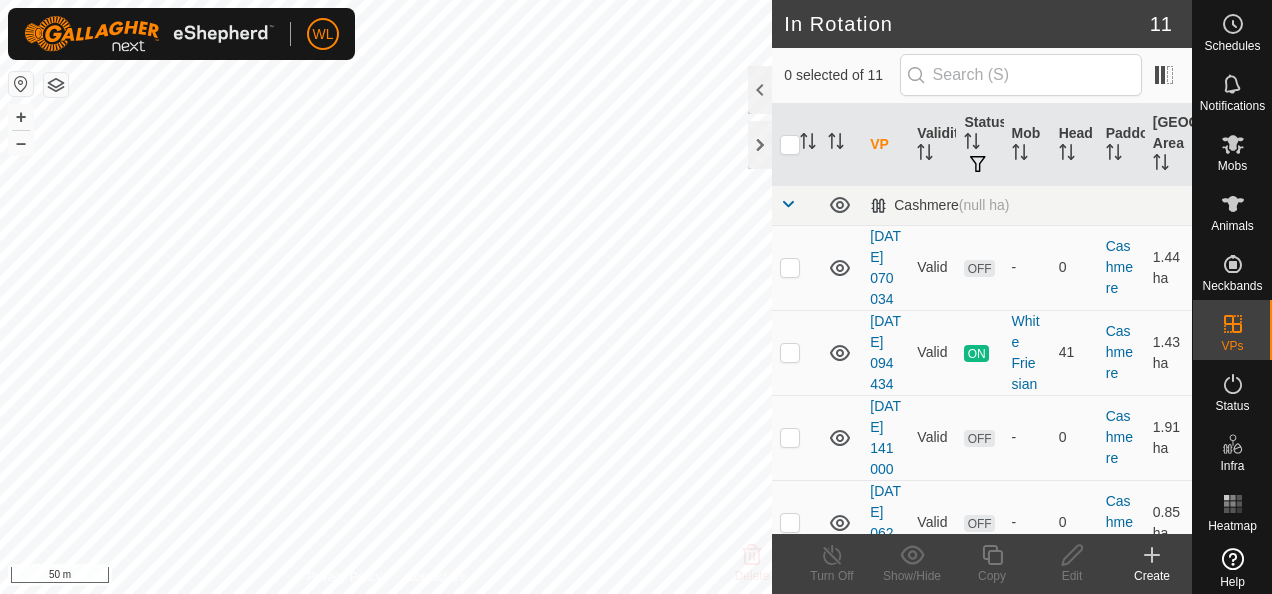 click 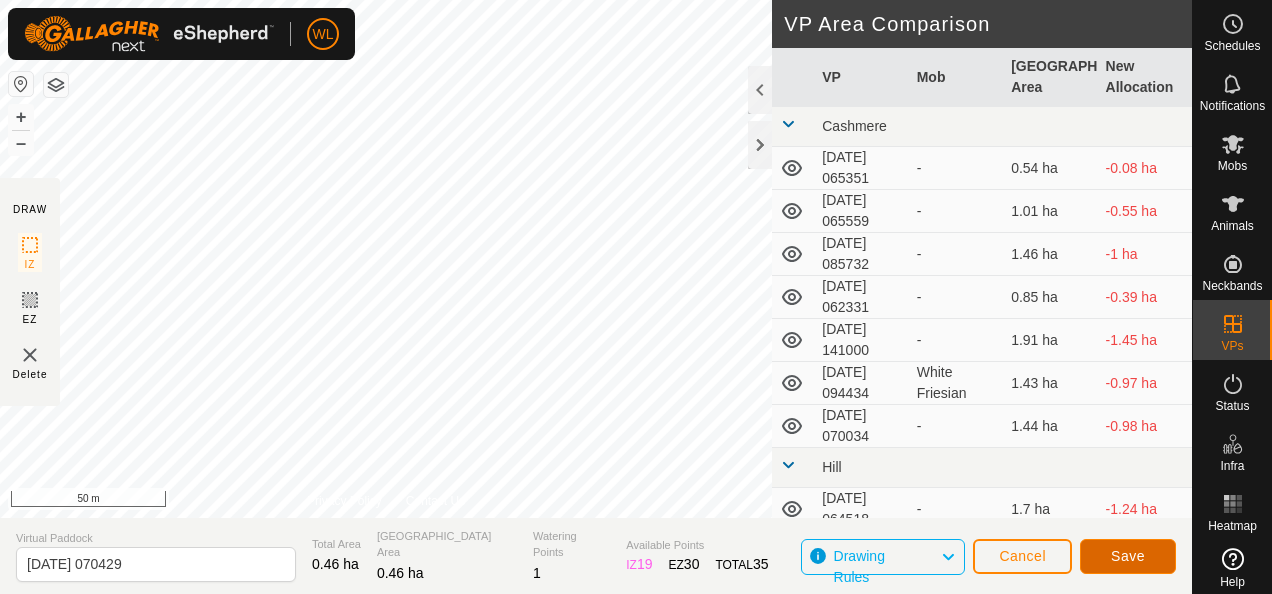 click on "Save" 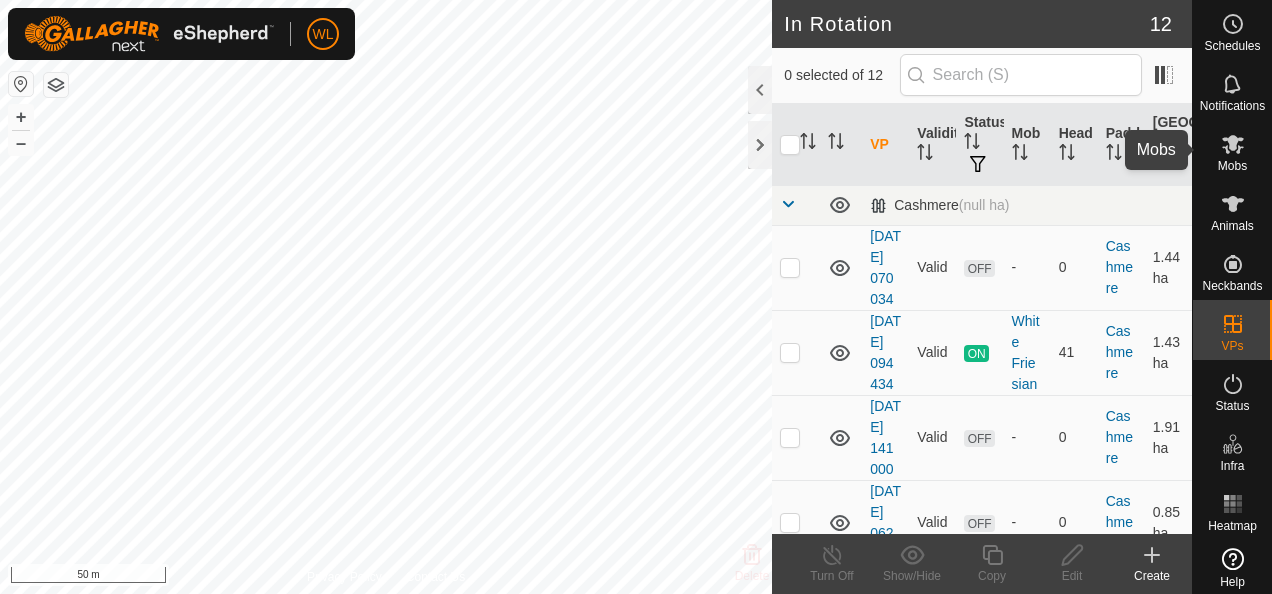 click at bounding box center [1233, 144] 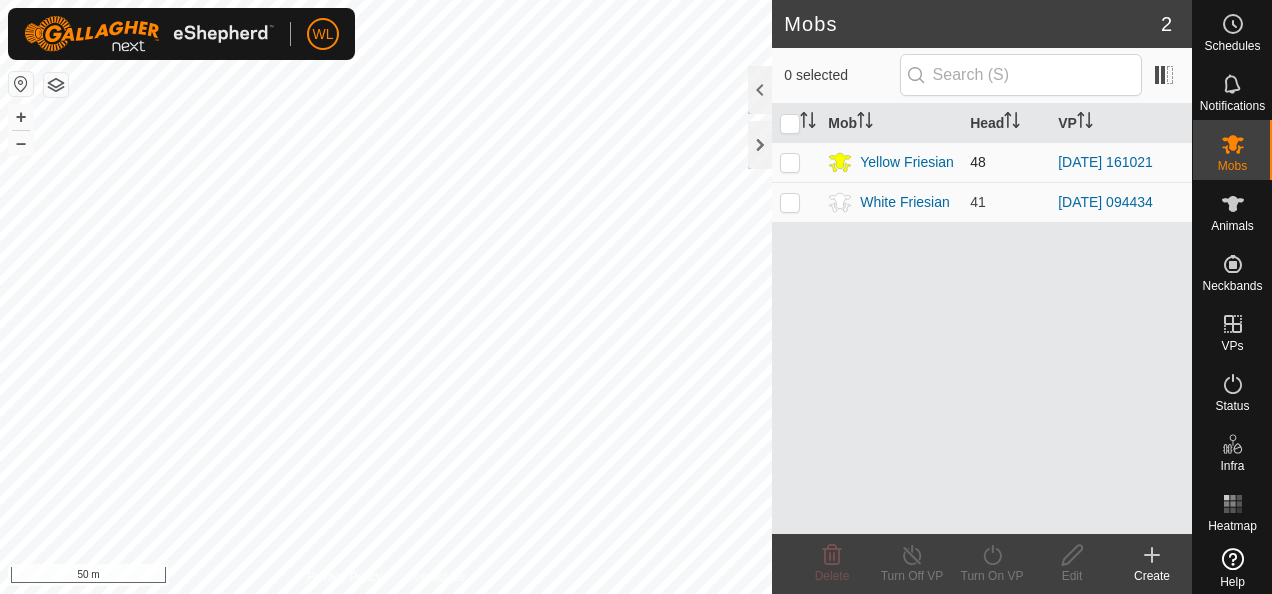 click at bounding box center (790, 162) 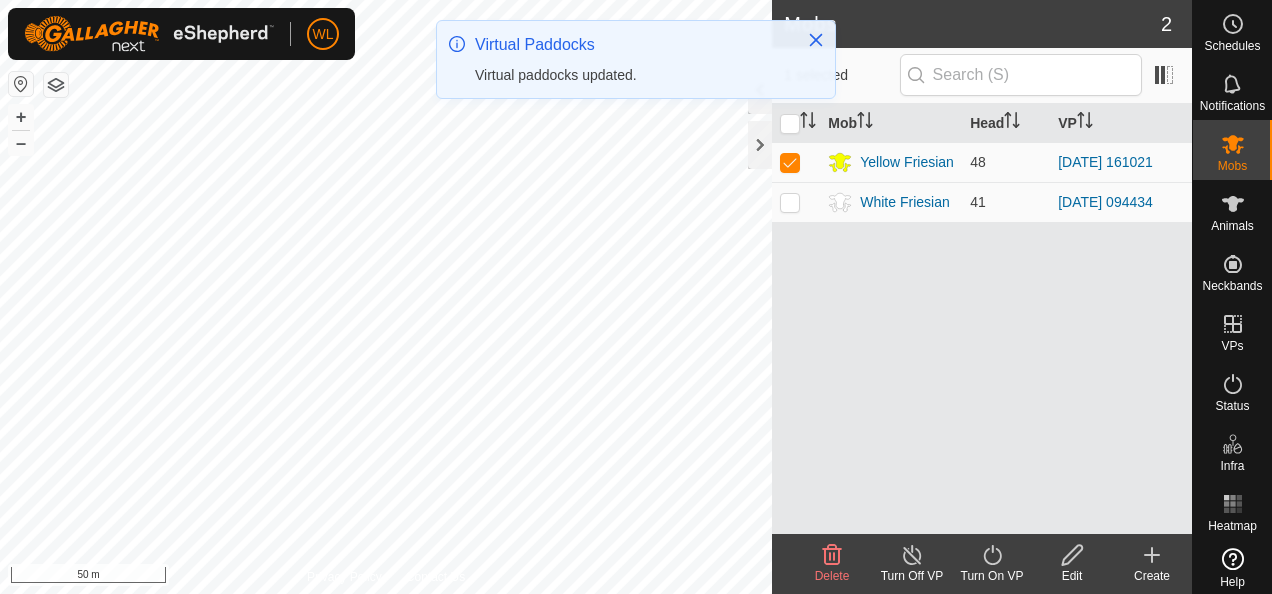 click 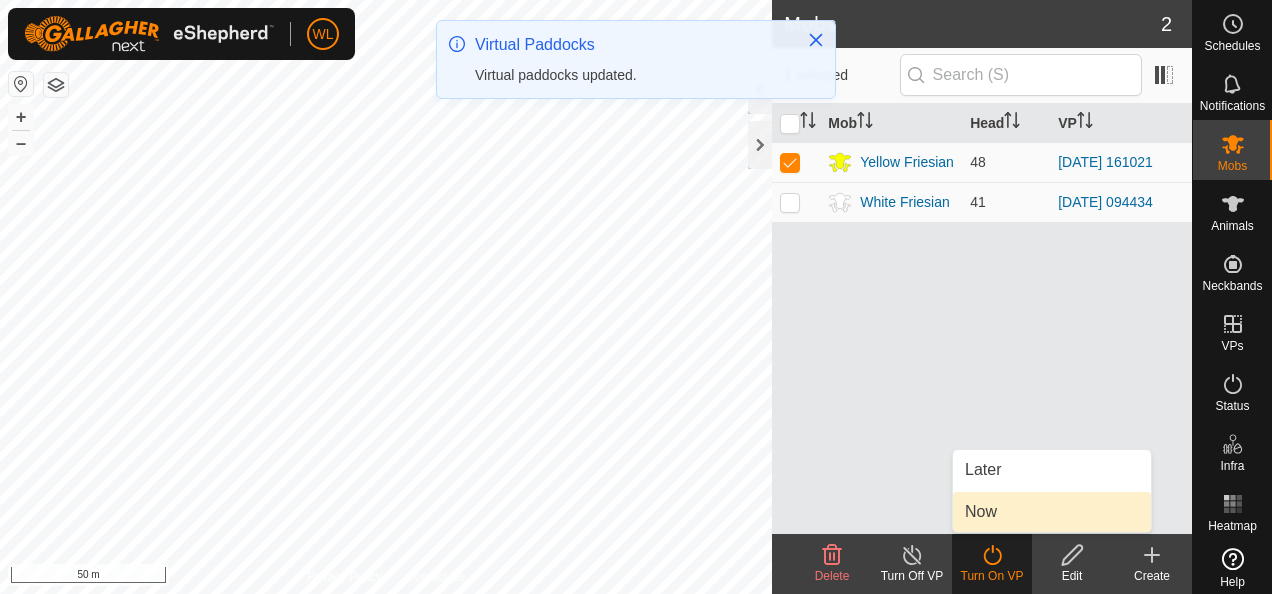 click on "Now" at bounding box center (1052, 512) 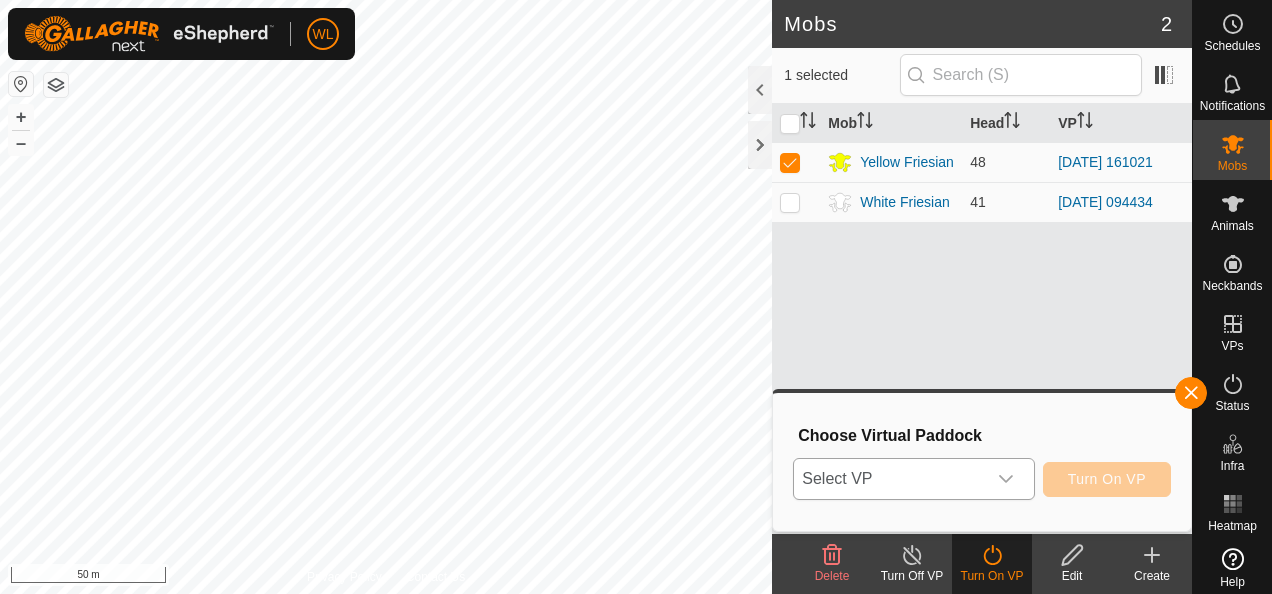 click at bounding box center [1006, 479] 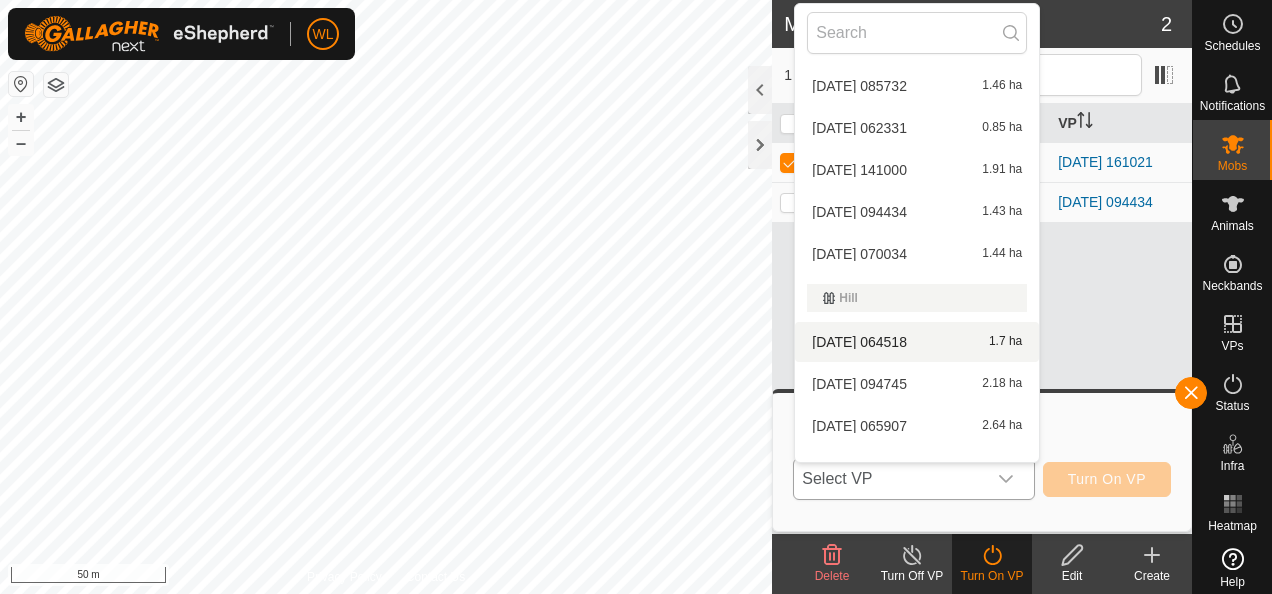 scroll, scrollTop: 194, scrollLeft: 0, axis: vertical 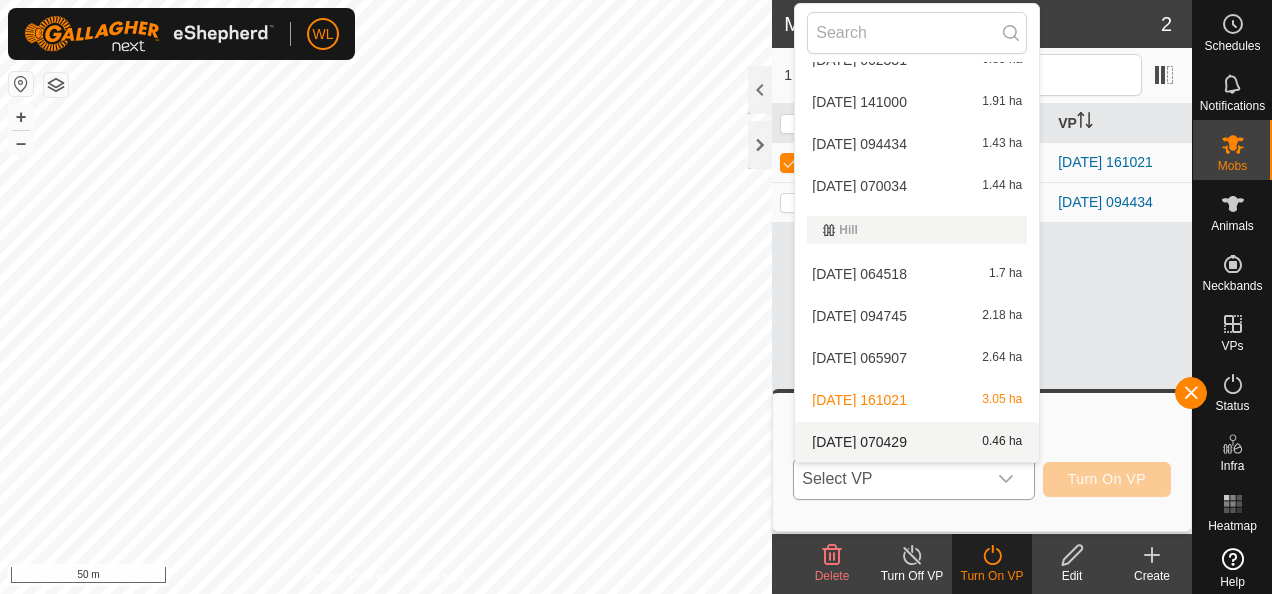 click on "[DATE] [DATE]  0.46 ha" at bounding box center [917, 442] 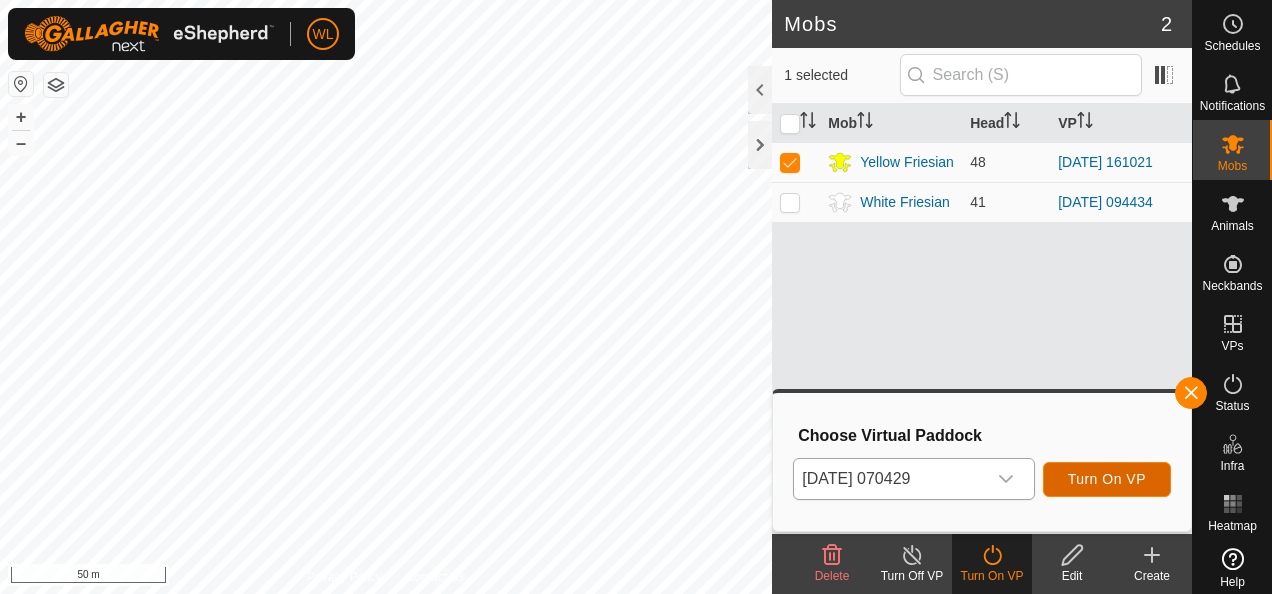 click on "Turn On VP" at bounding box center (1107, 479) 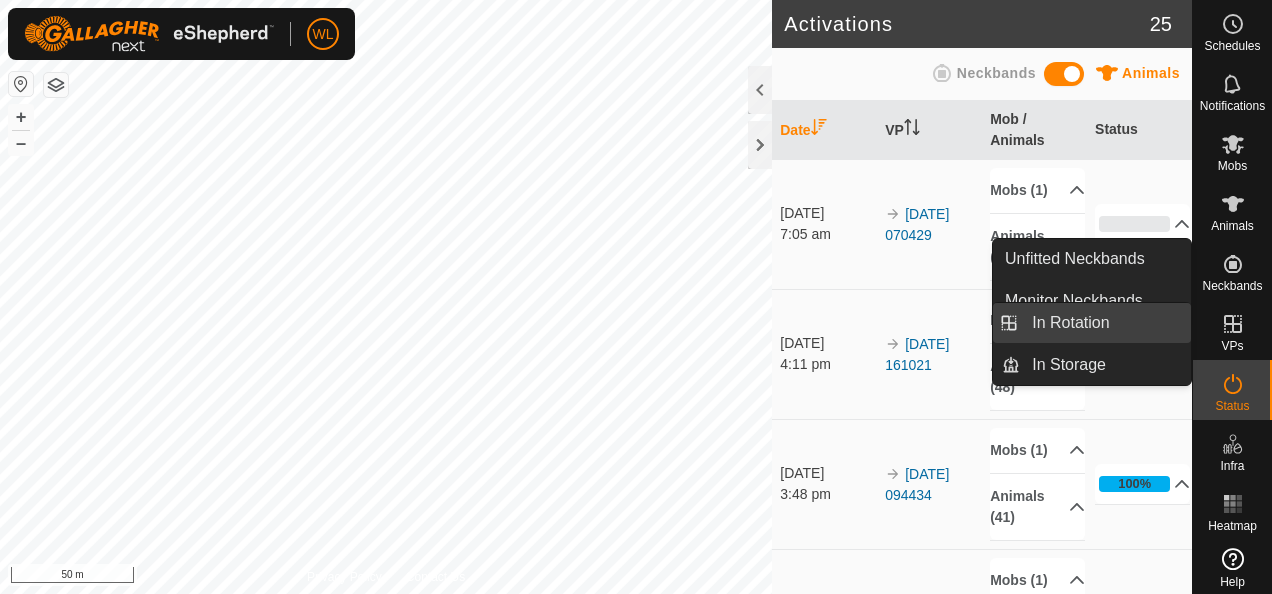 click on "In Rotation" at bounding box center [1105, 323] 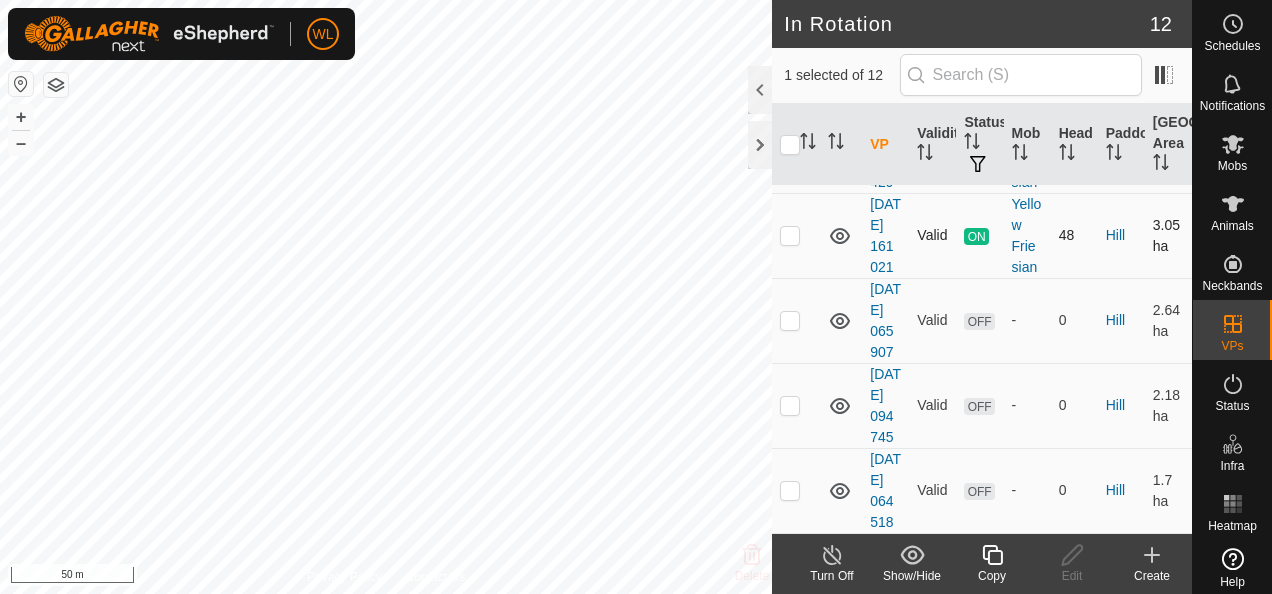 scroll, scrollTop: 1000, scrollLeft: 0, axis: vertical 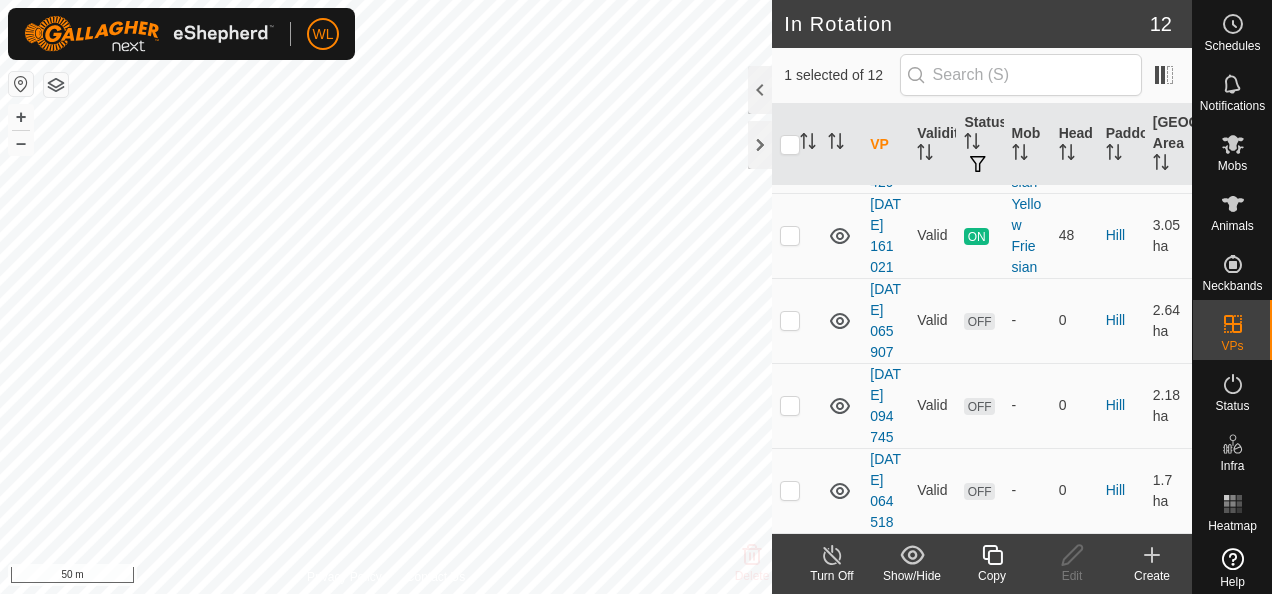 click at bounding box center (790, 150) 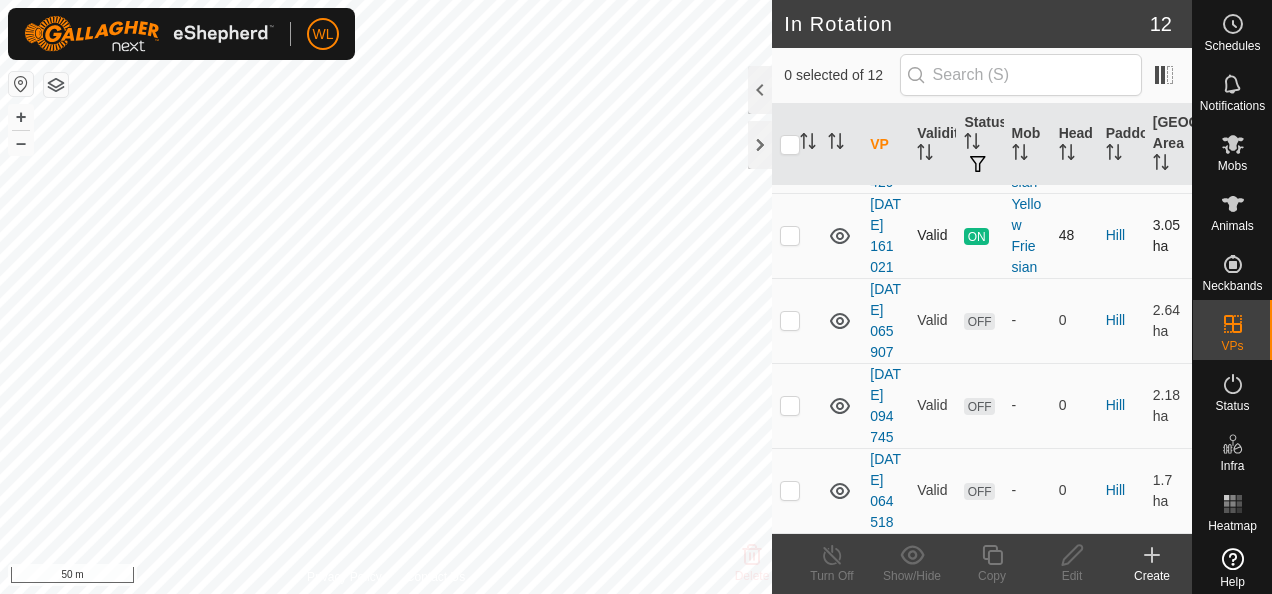 click at bounding box center (790, 235) 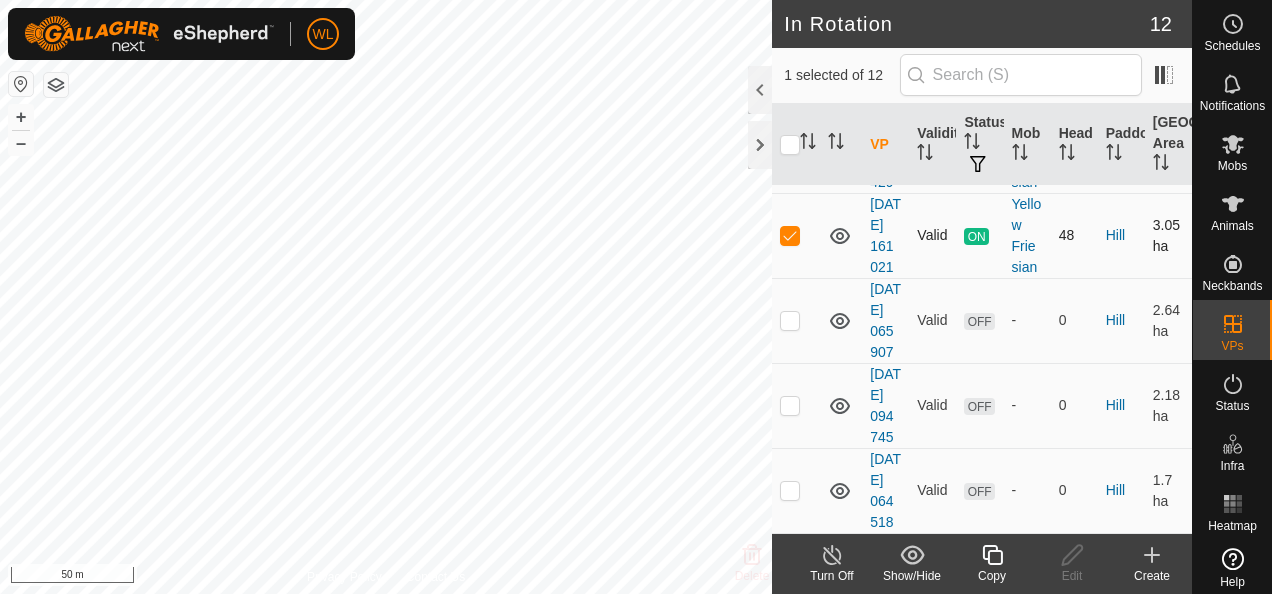 click at bounding box center (790, 235) 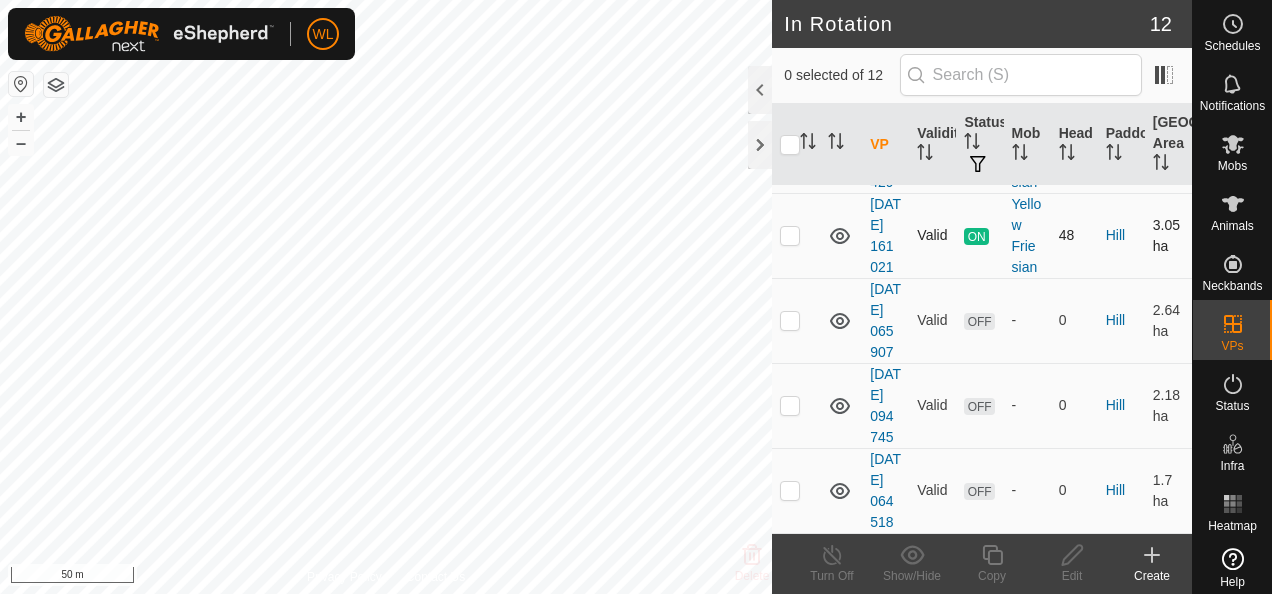 scroll, scrollTop: 1100, scrollLeft: 0, axis: vertical 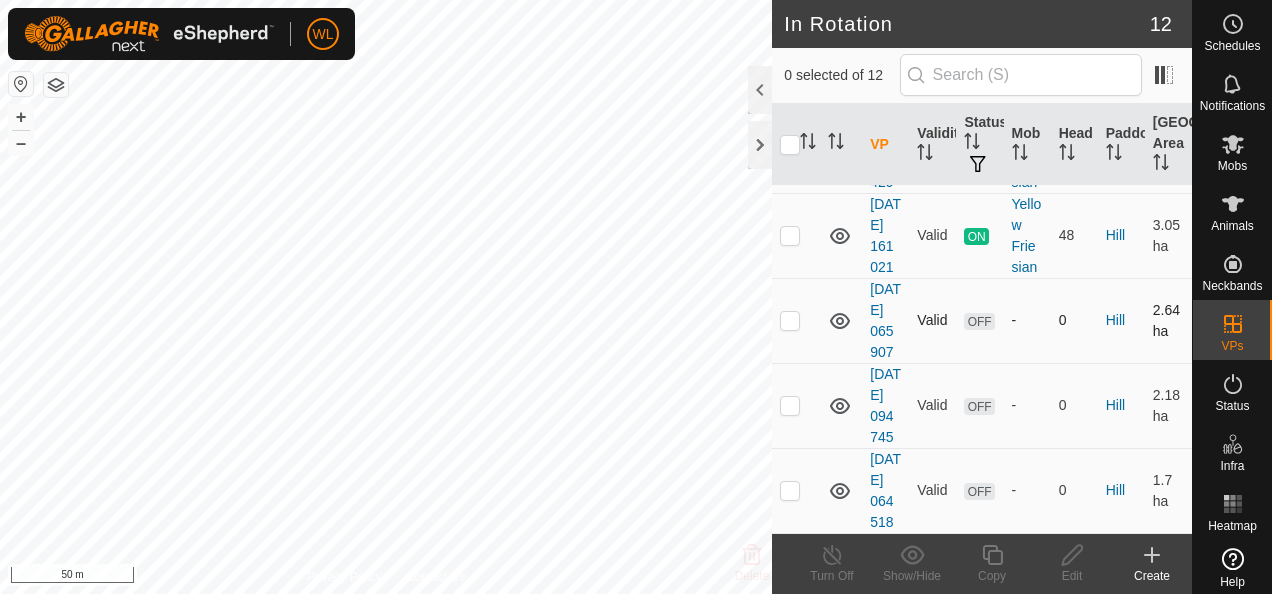 click at bounding box center (790, 320) 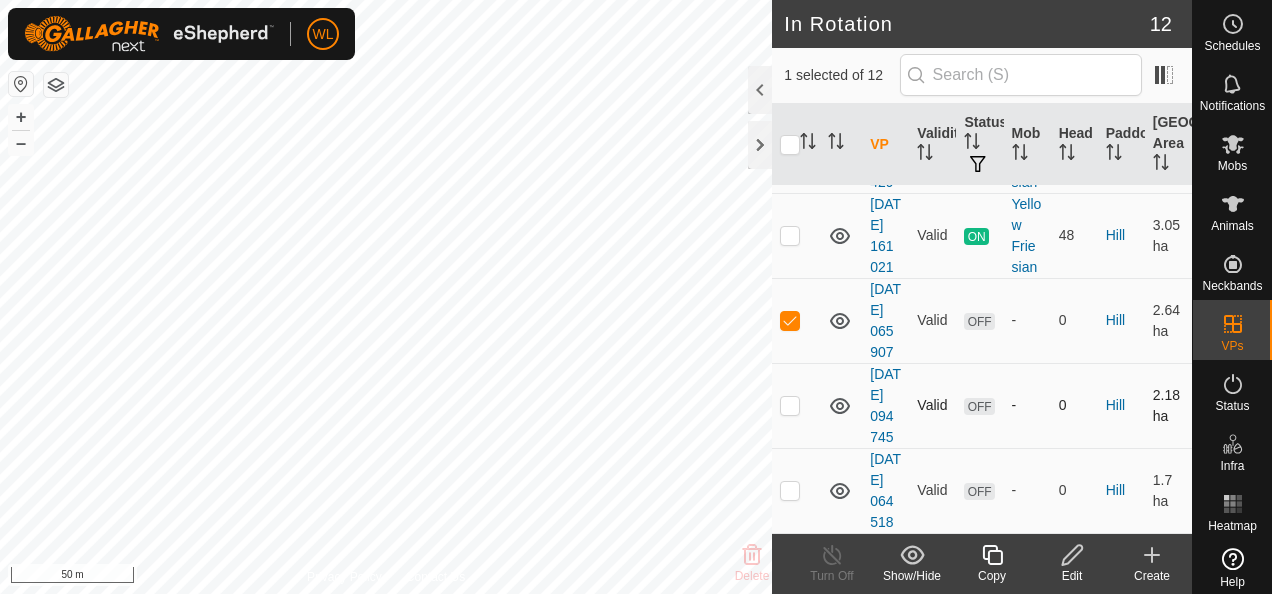 scroll, scrollTop: 1249, scrollLeft: 0, axis: vertical 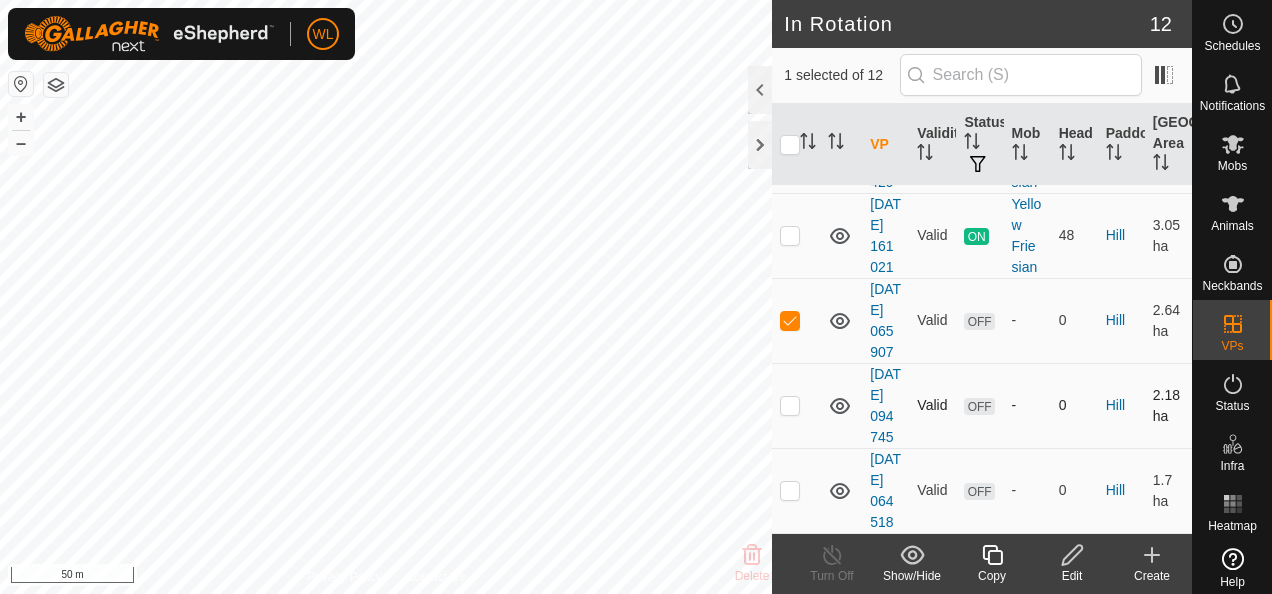 click at bounding box center (790, 405) 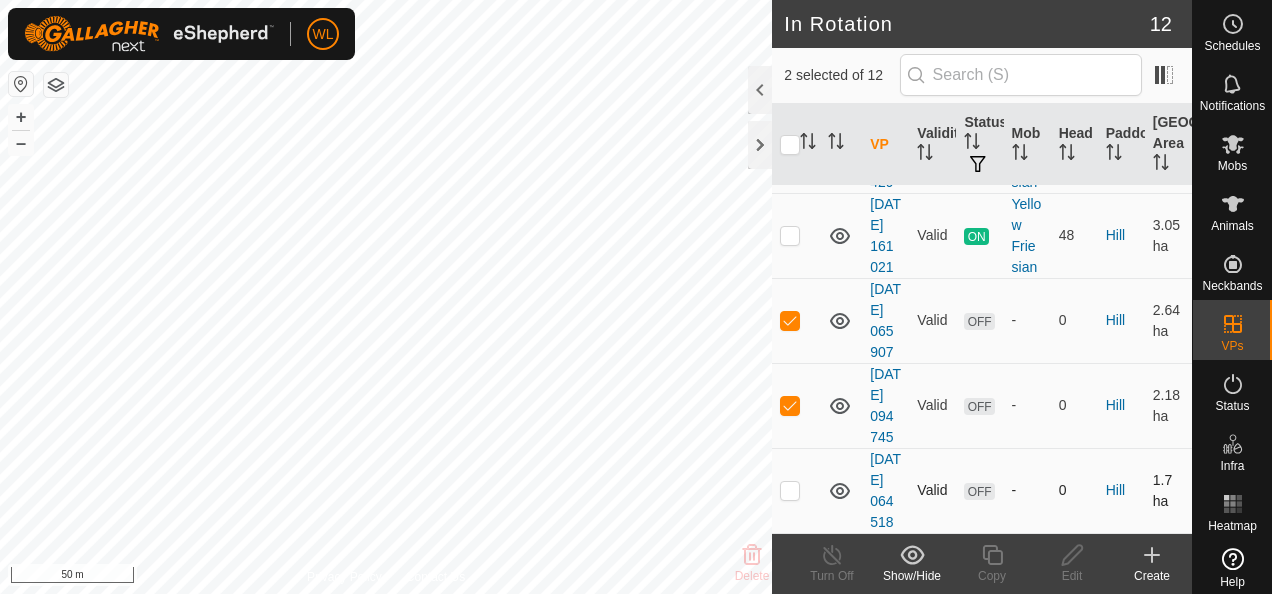 click at bounding box center (790, 490) 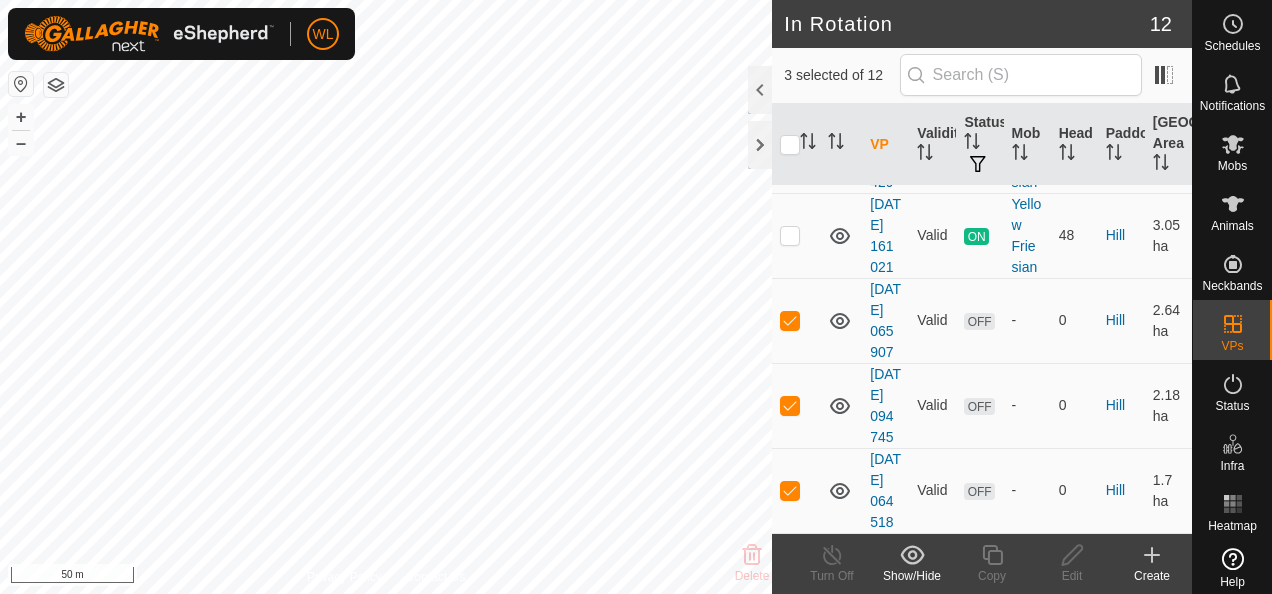 click 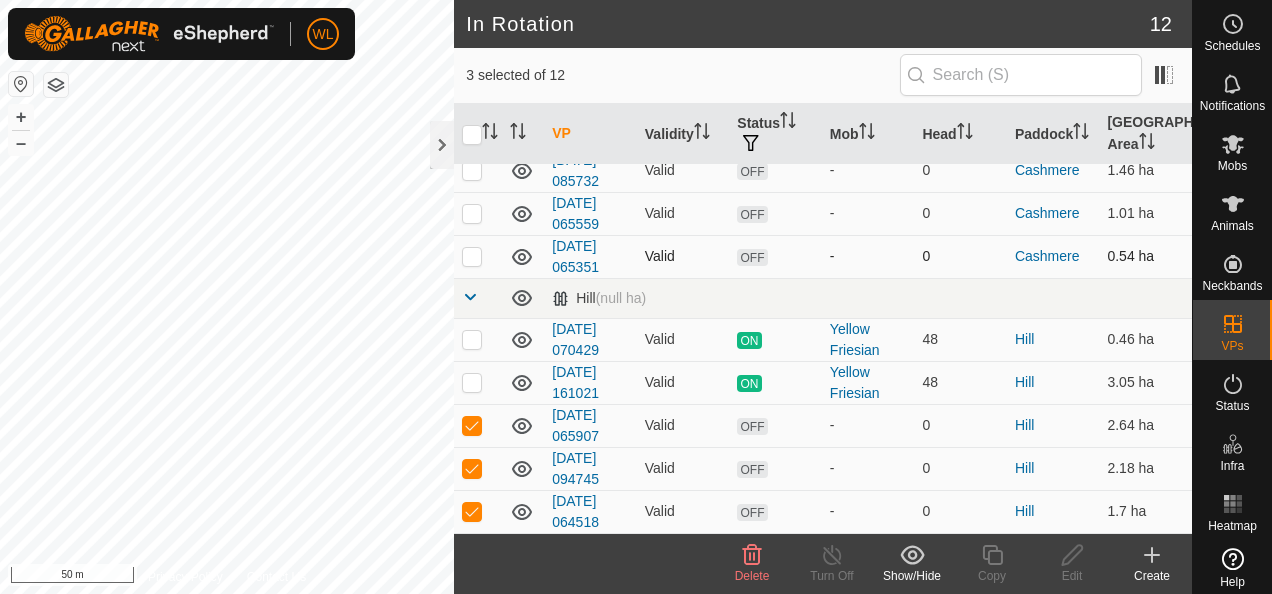 scroll, scrollTop: 220, scrollLeft: 0, axis: vertical 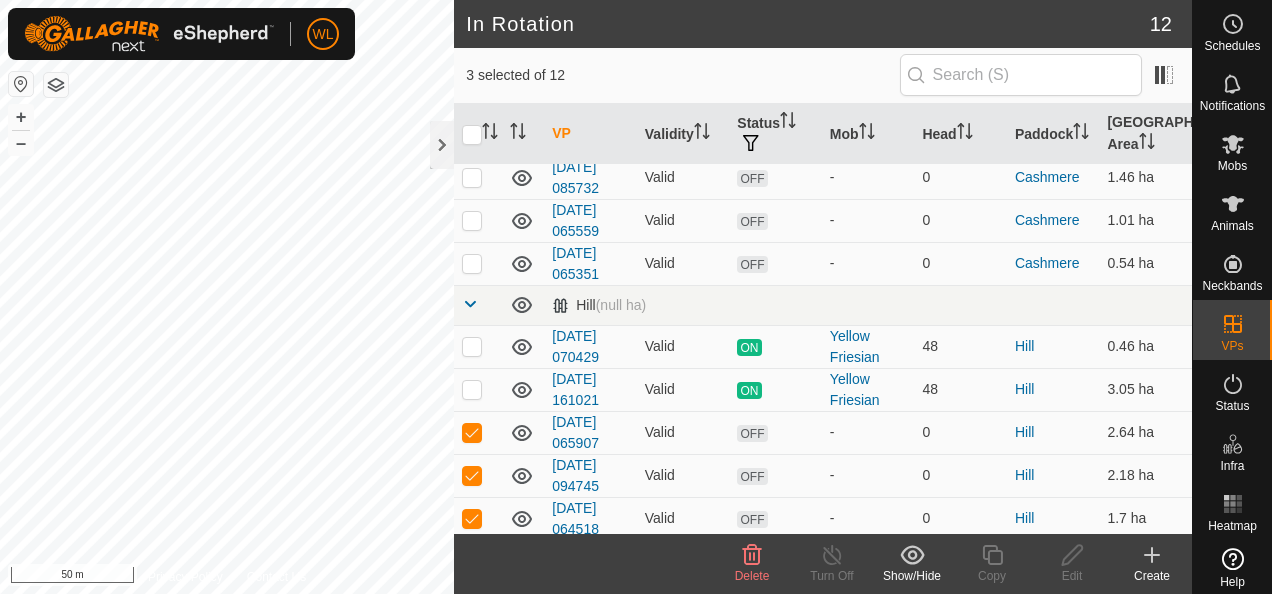 click 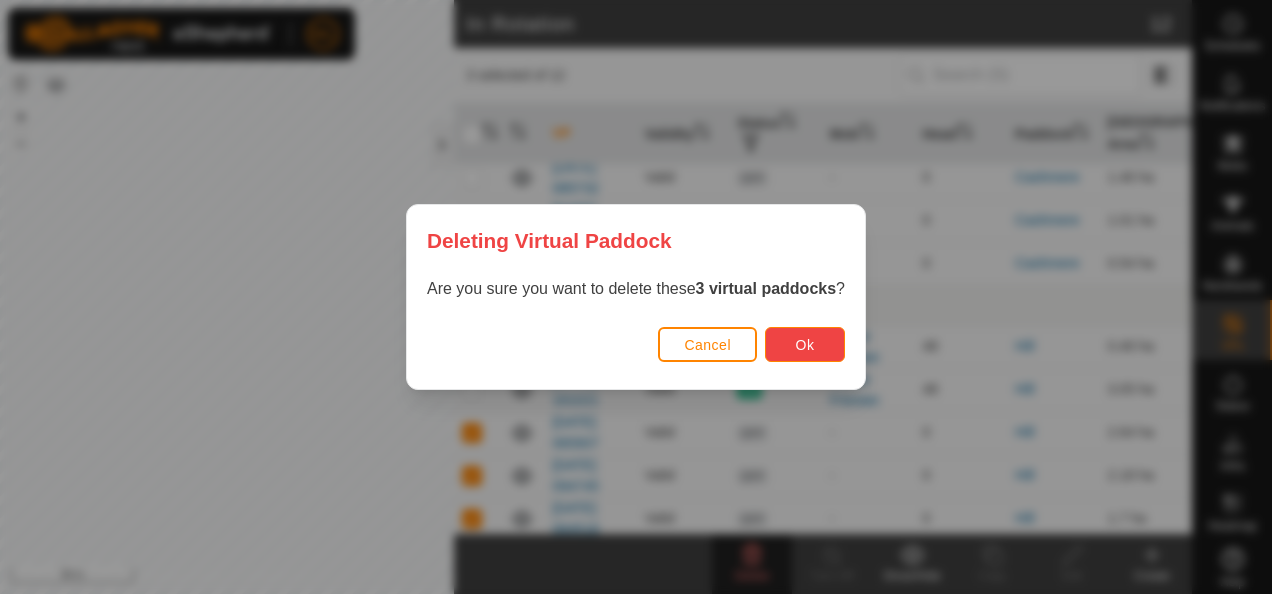 click on "Ok" at bounding box center [805, 345] 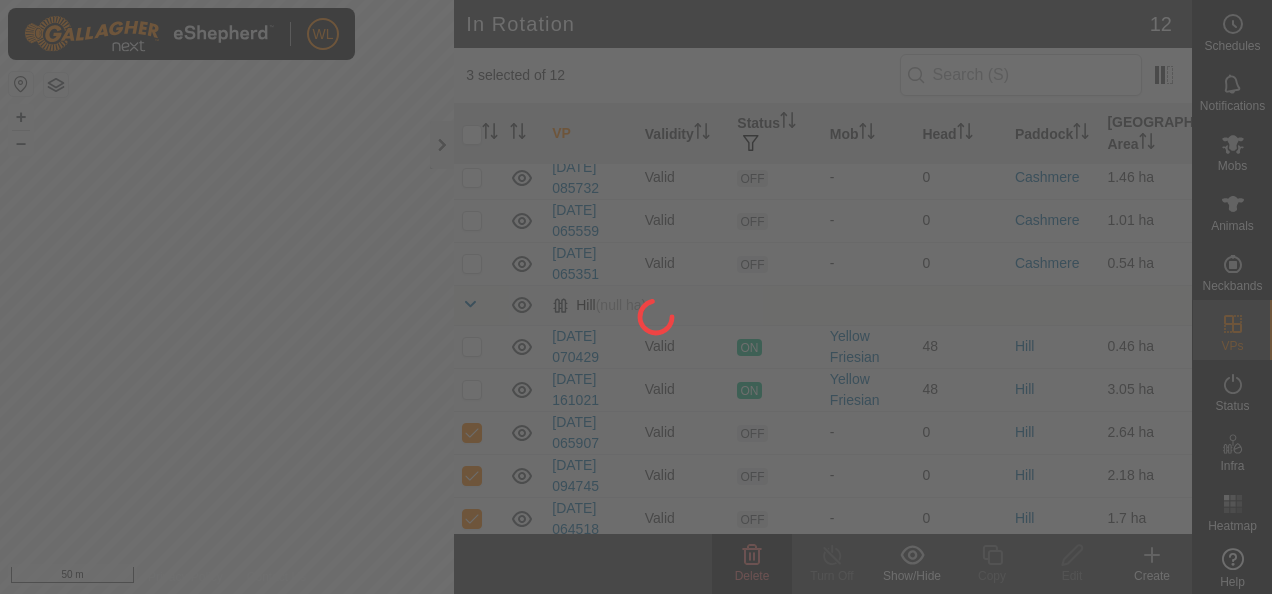 checkbox on "false" 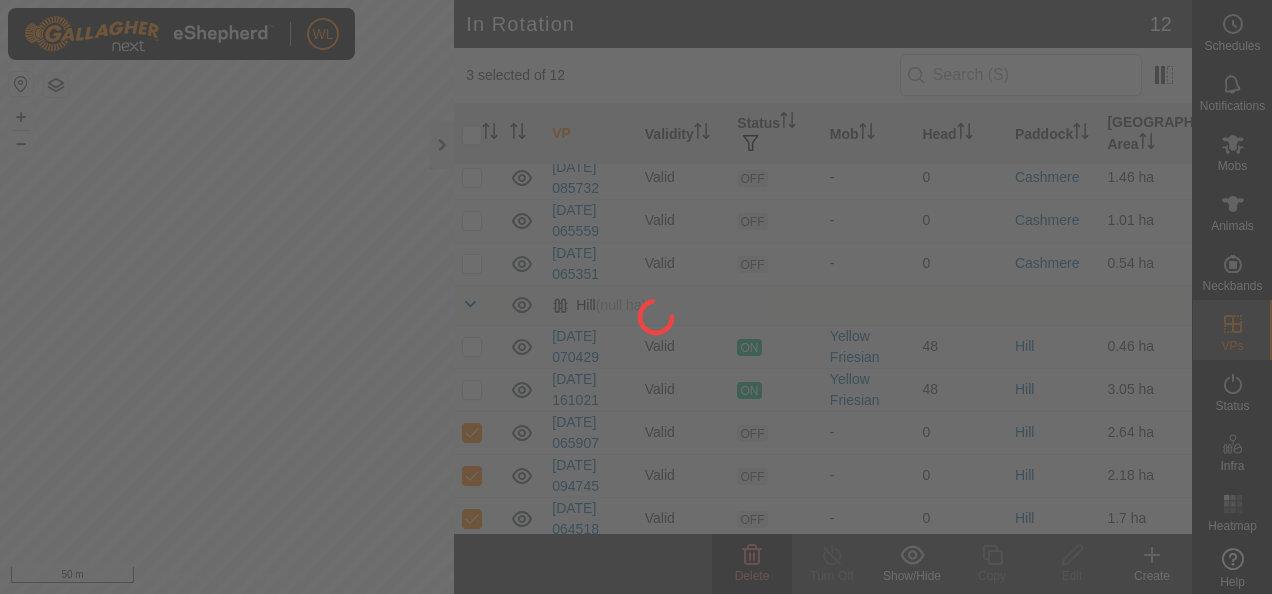 checkbox on "false" 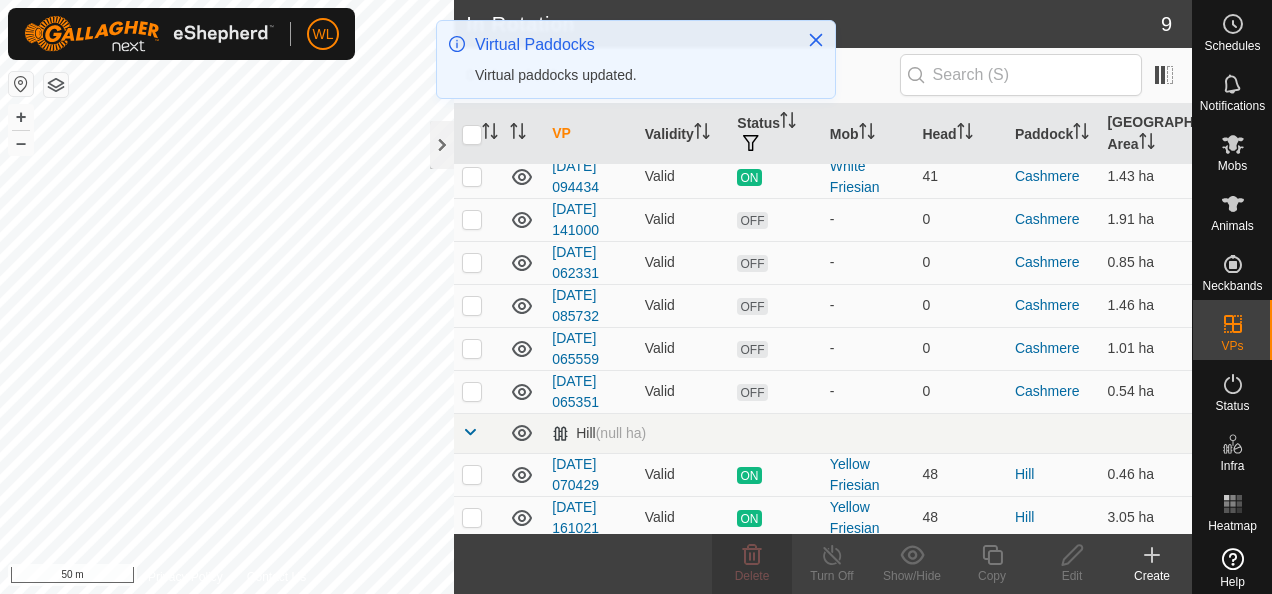 scroll, scrollTop: 0, scrollLeft: 0, axis: both 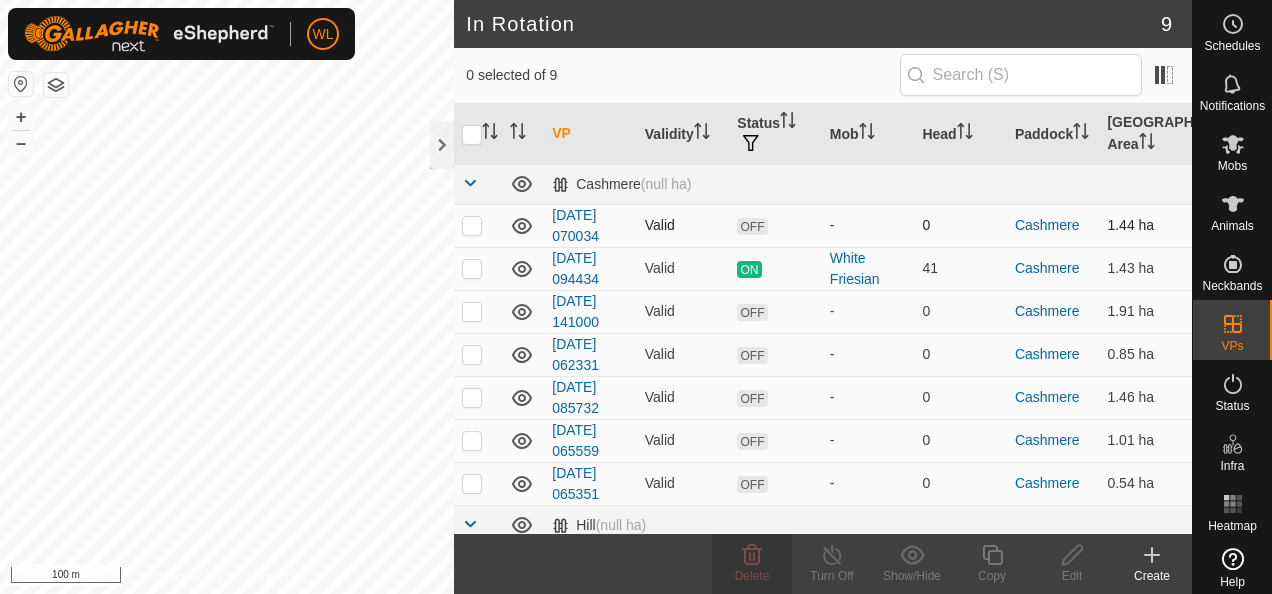 click at bounding box center (472, 225) 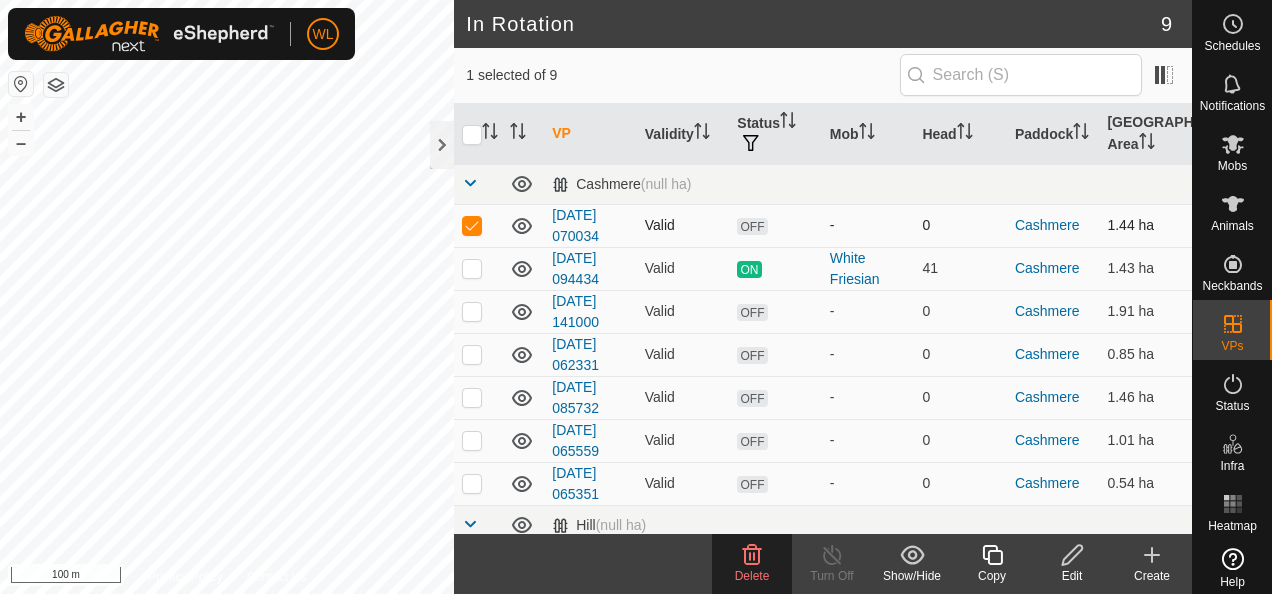 click at bounding box center (472, 225) 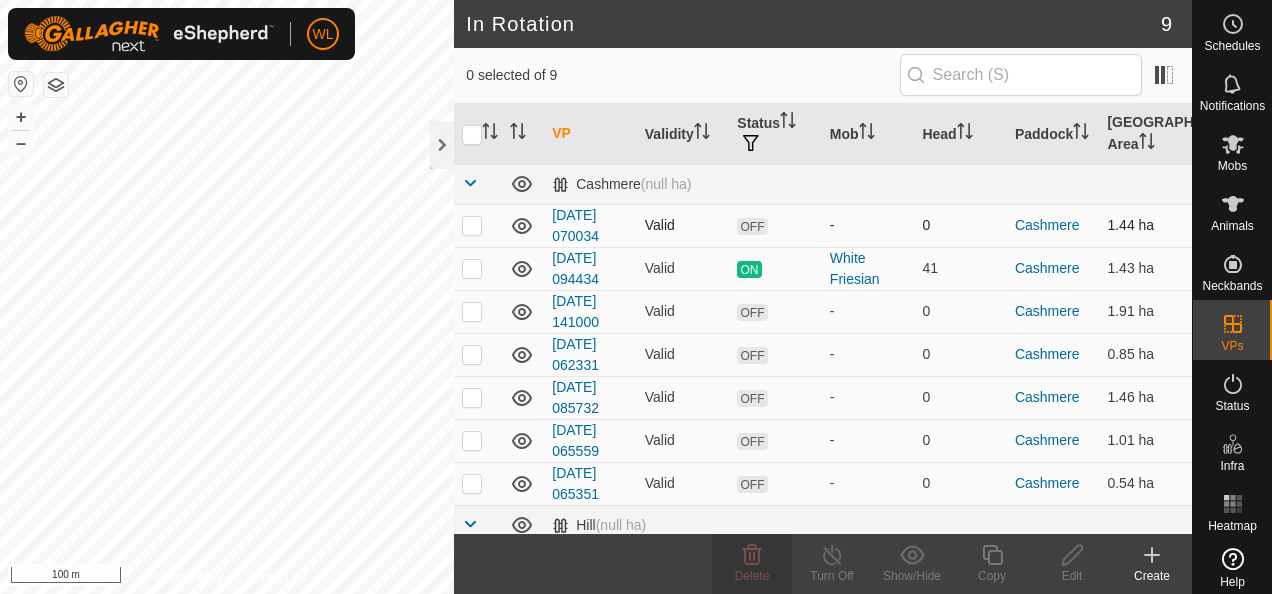 click at bounding box center [472, 225] 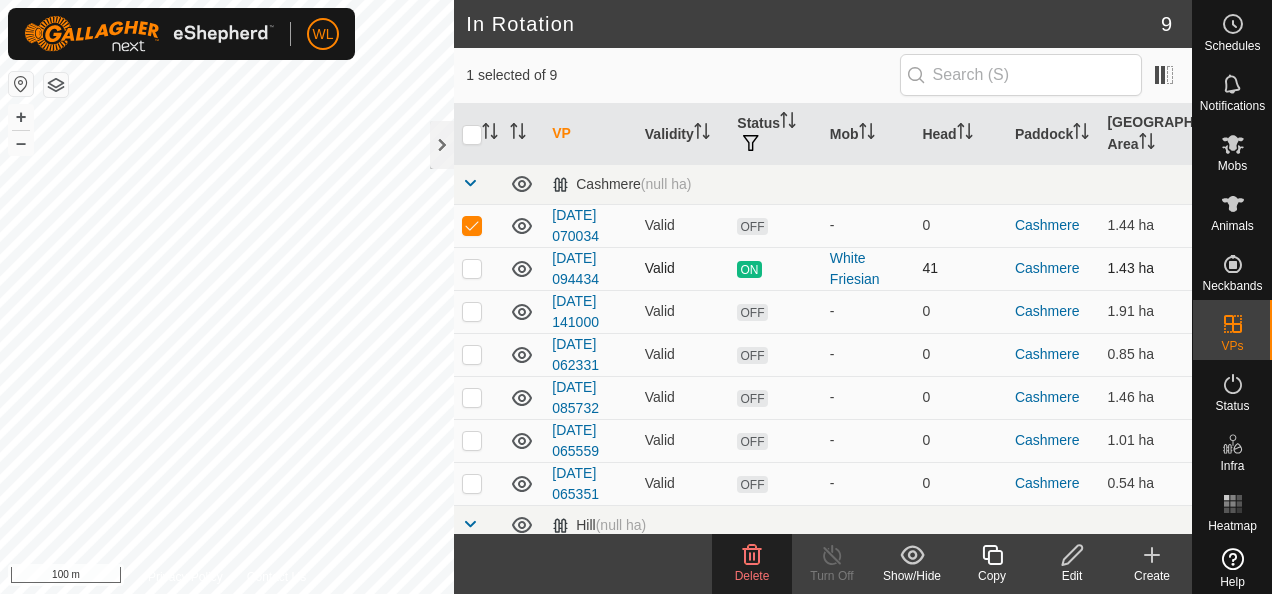 click at bounding box center [472, 268] 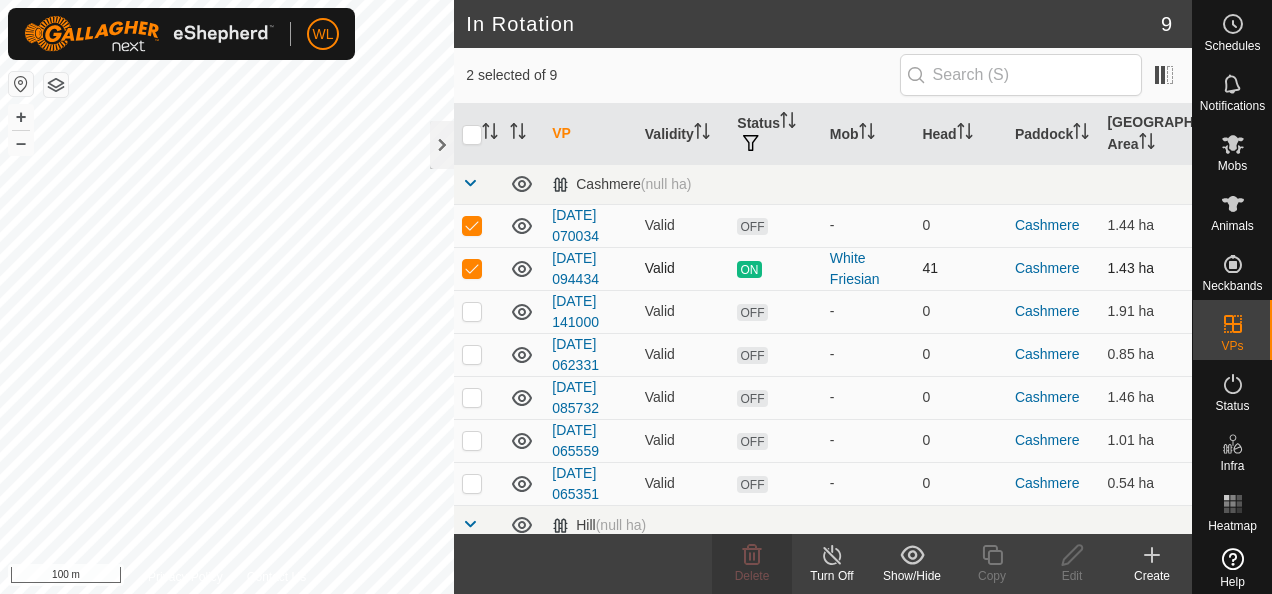 click at bounding box center [472, 268] 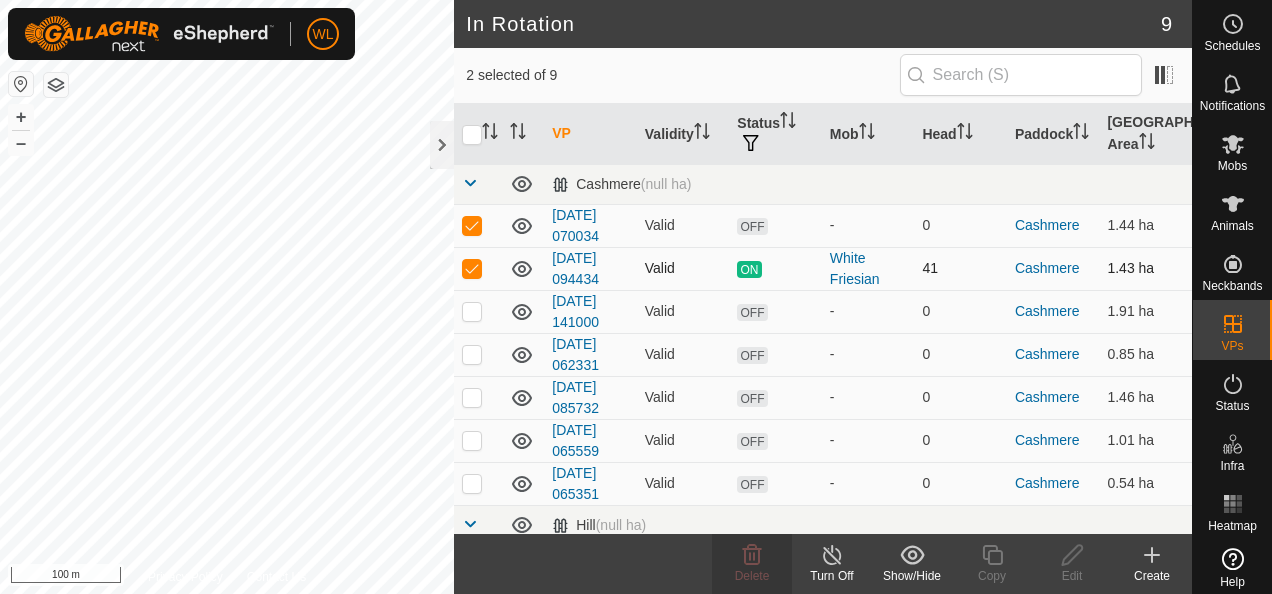 checkbox on "false" 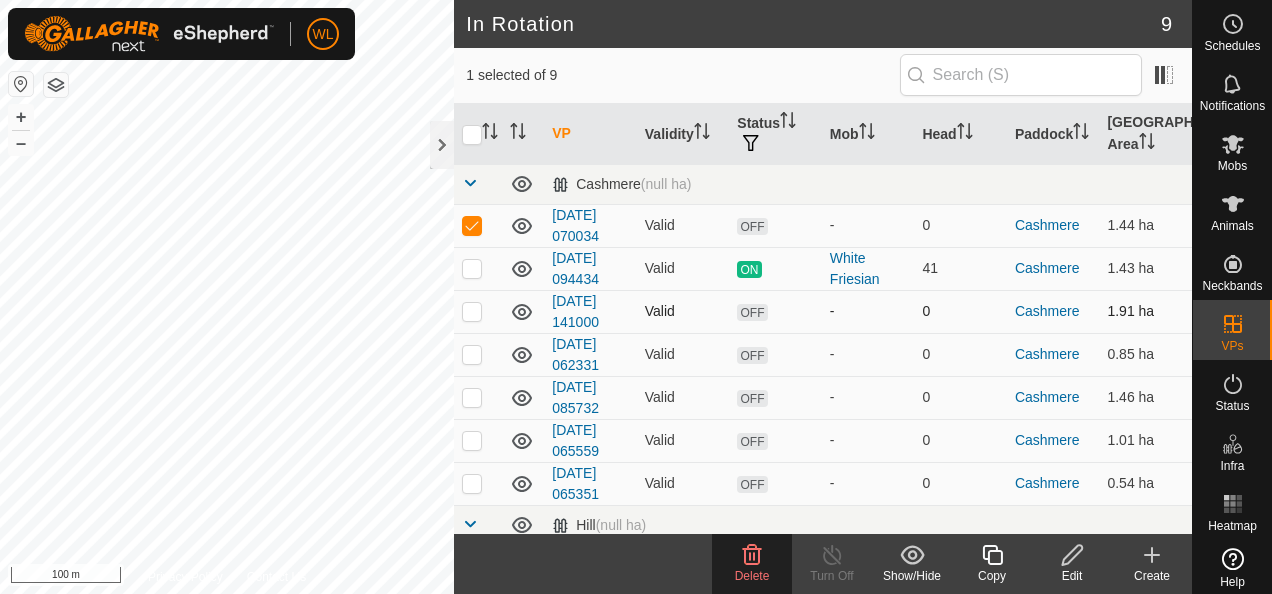 click at bounding box center (472, 311) 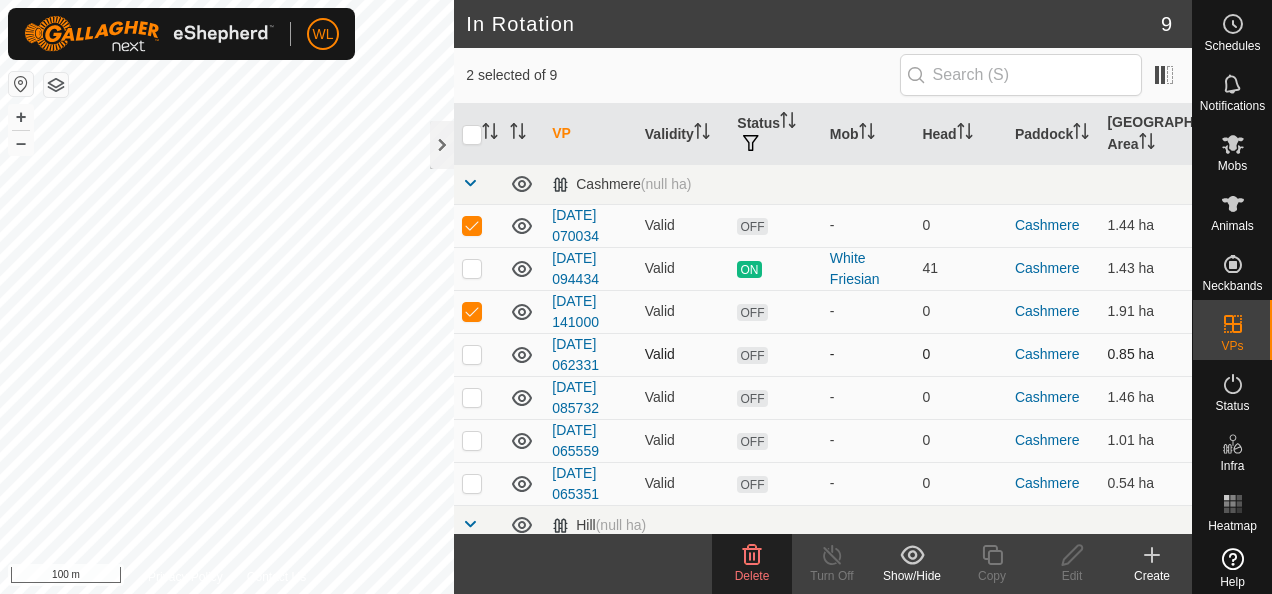 click at bounding box center [472, 354] 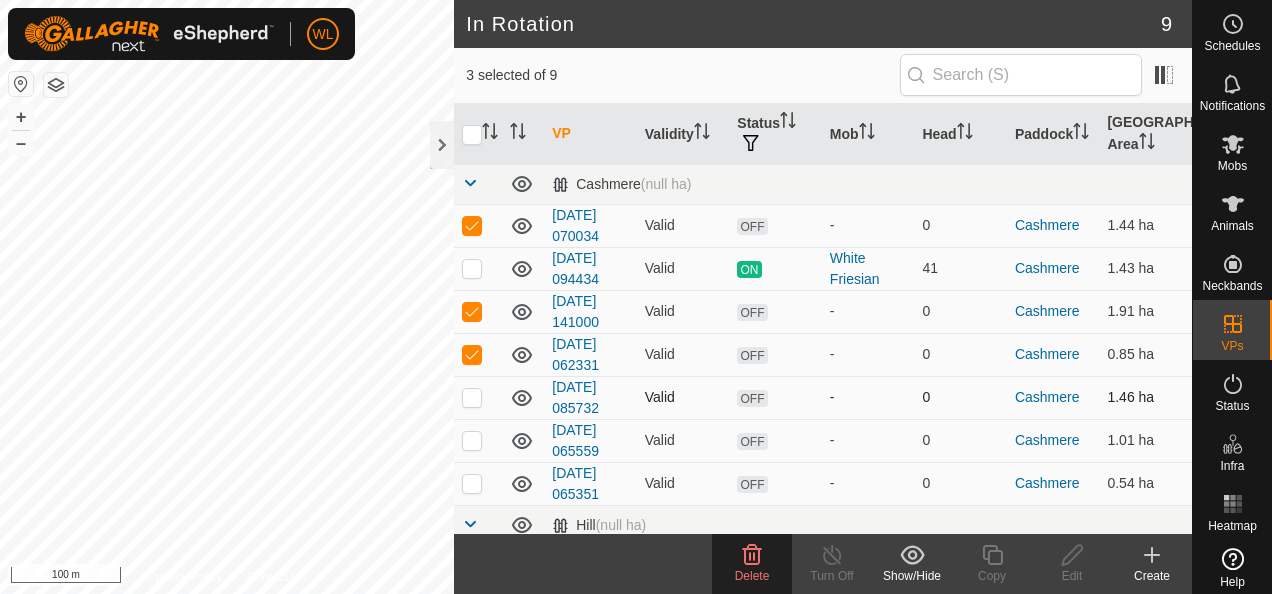 click at bounding box center [472, 397] 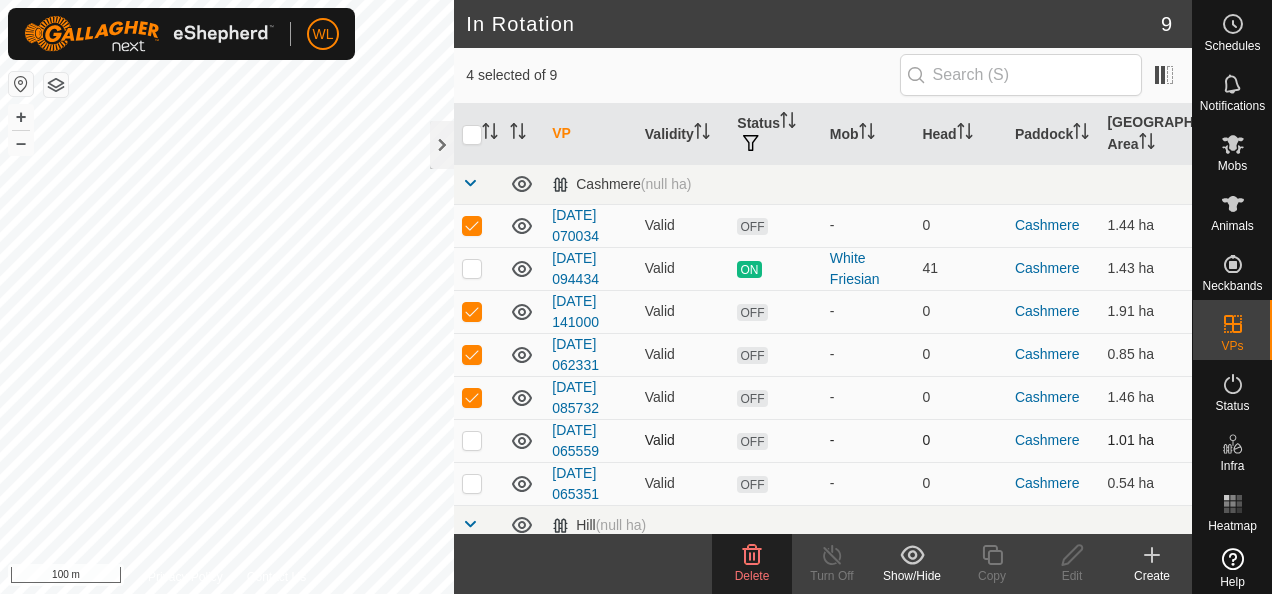 click at bounding box center [472, 440] 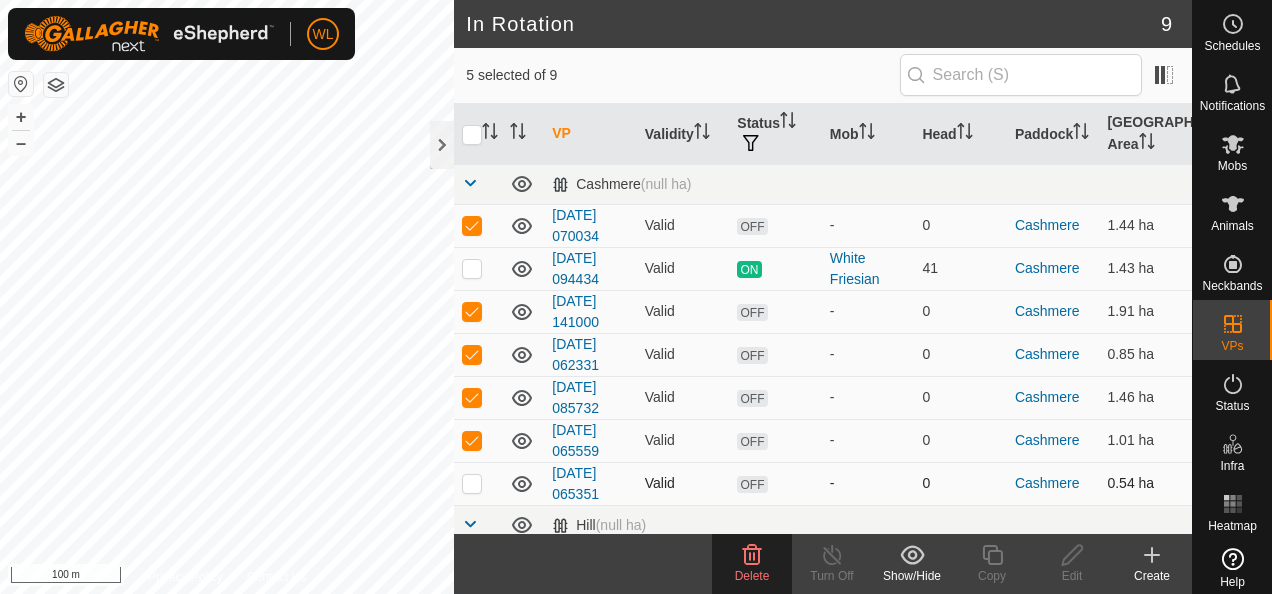 click at bounding box center (472, 483) 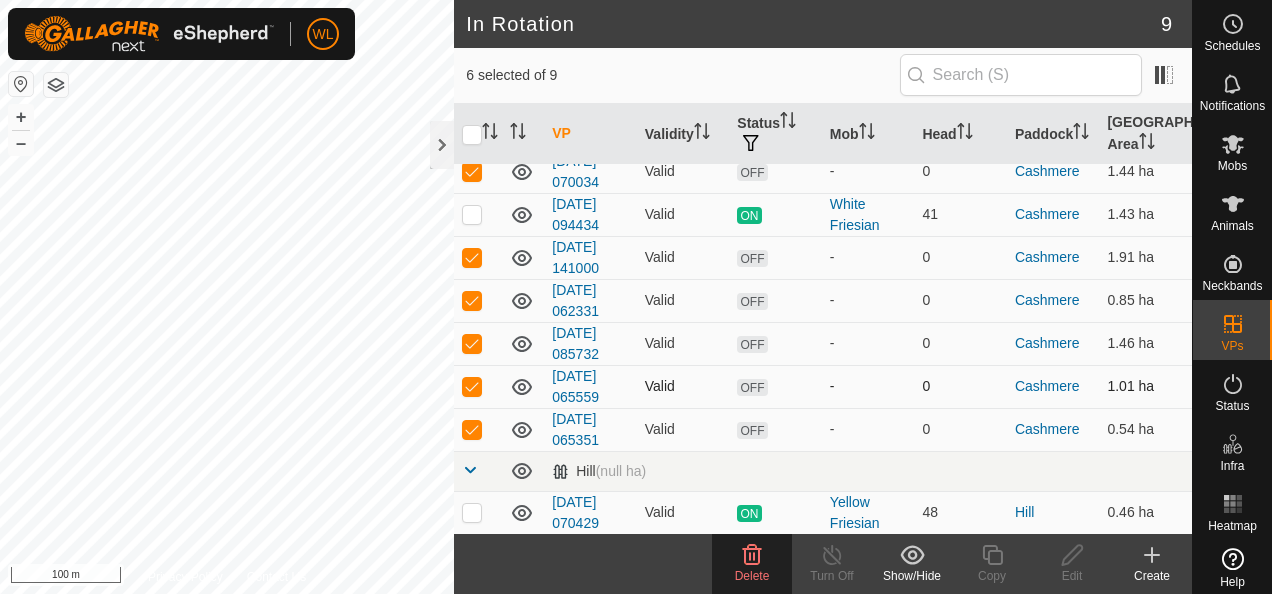 scroll, scrollTop: 92, scrollLeft: 0, axis: vertical 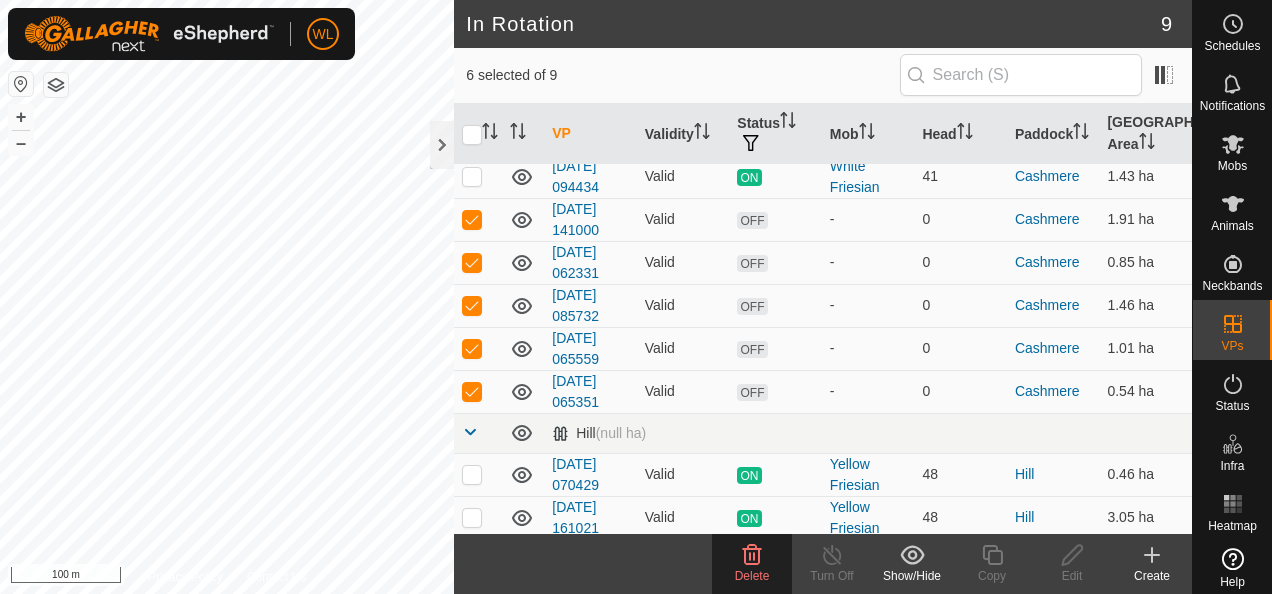 click 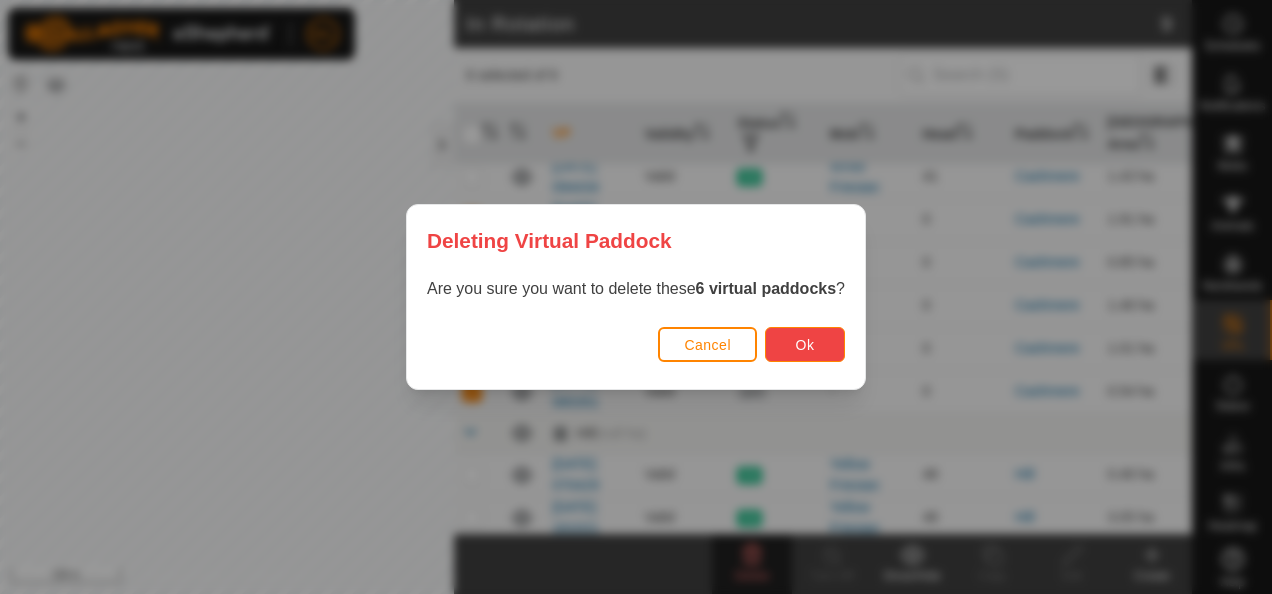 click on "Ok" at bounding box center [805, 344] 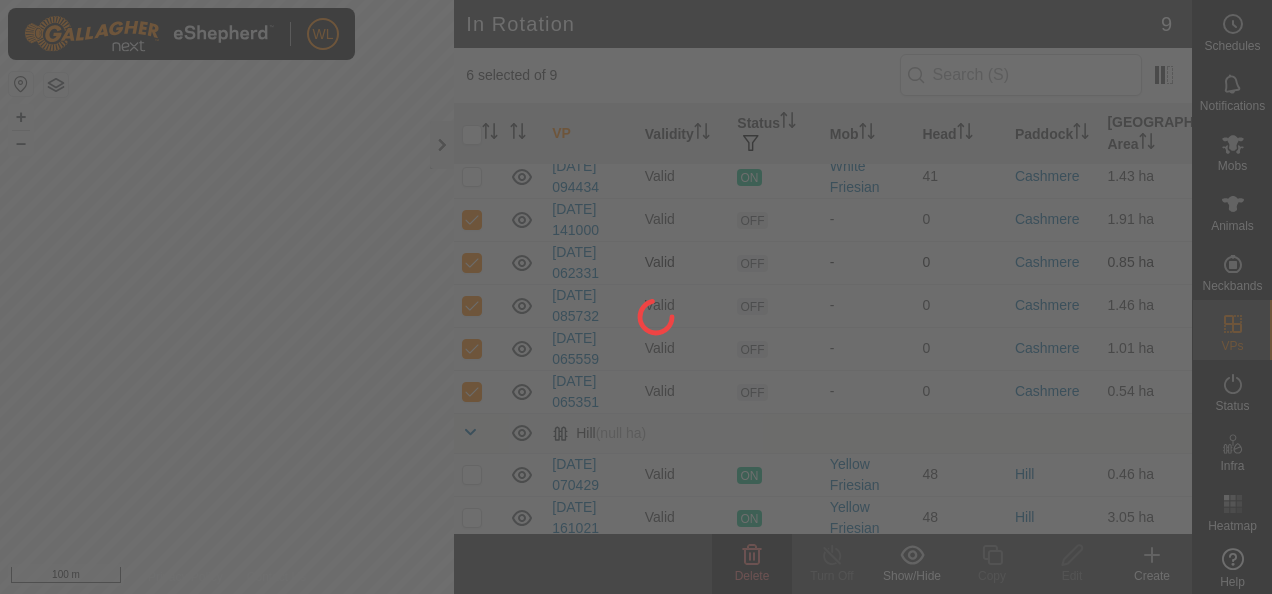 checkbox on "false" 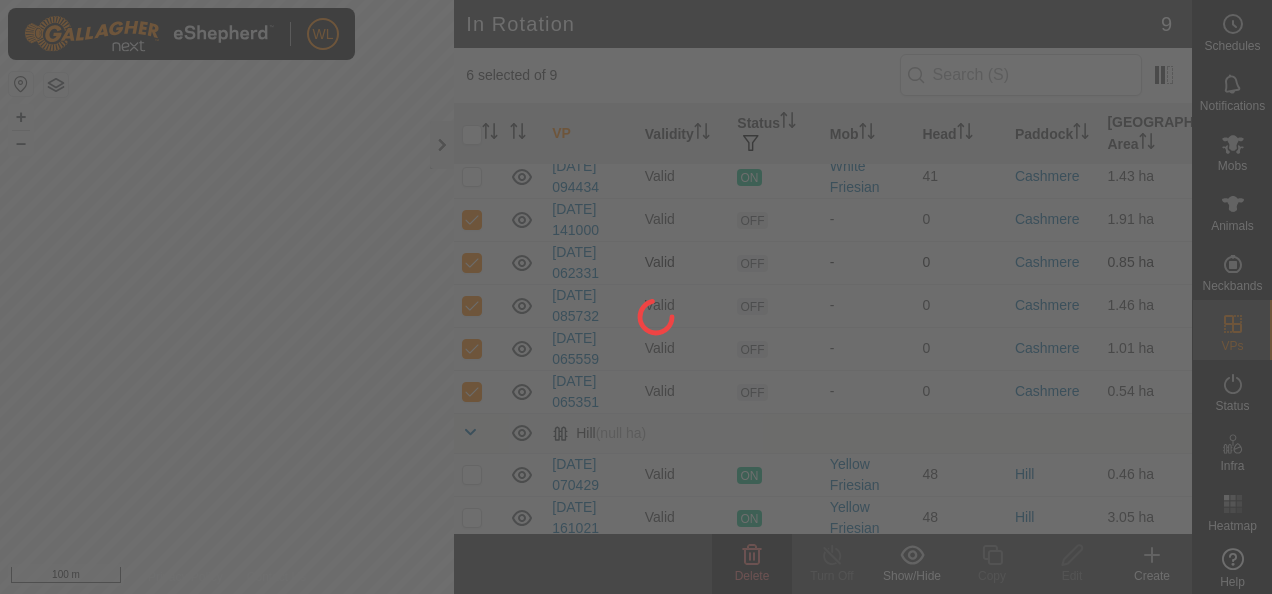 checkbox on "false" 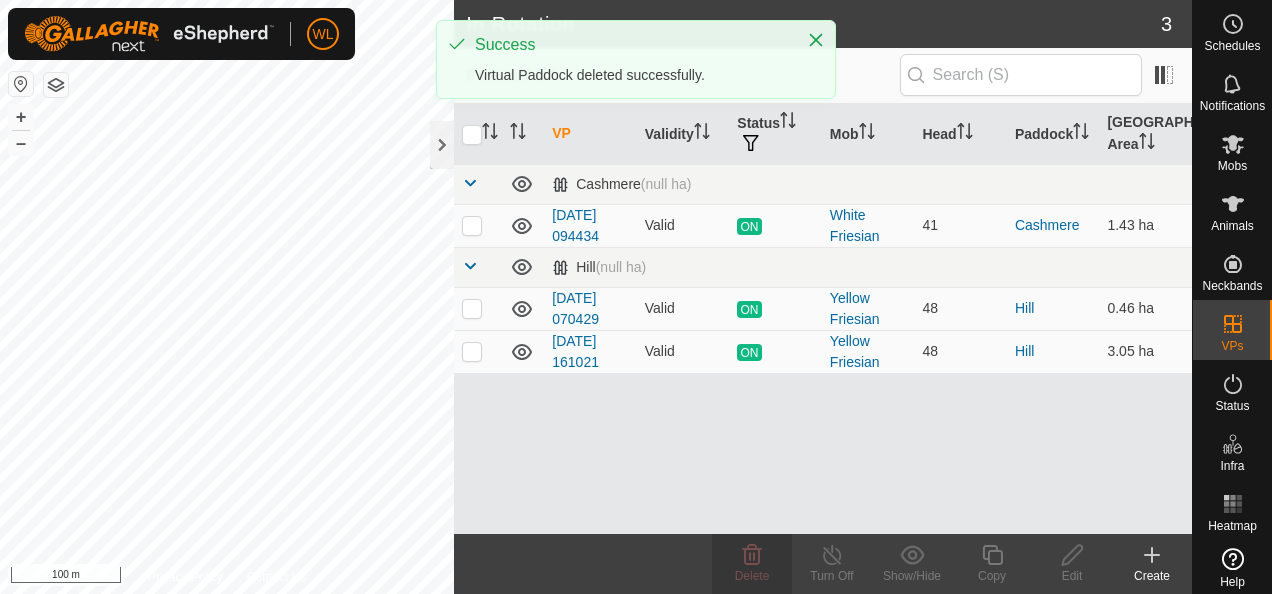 scroll, scrollTop: 0, scrollLeft: 0, axis: both 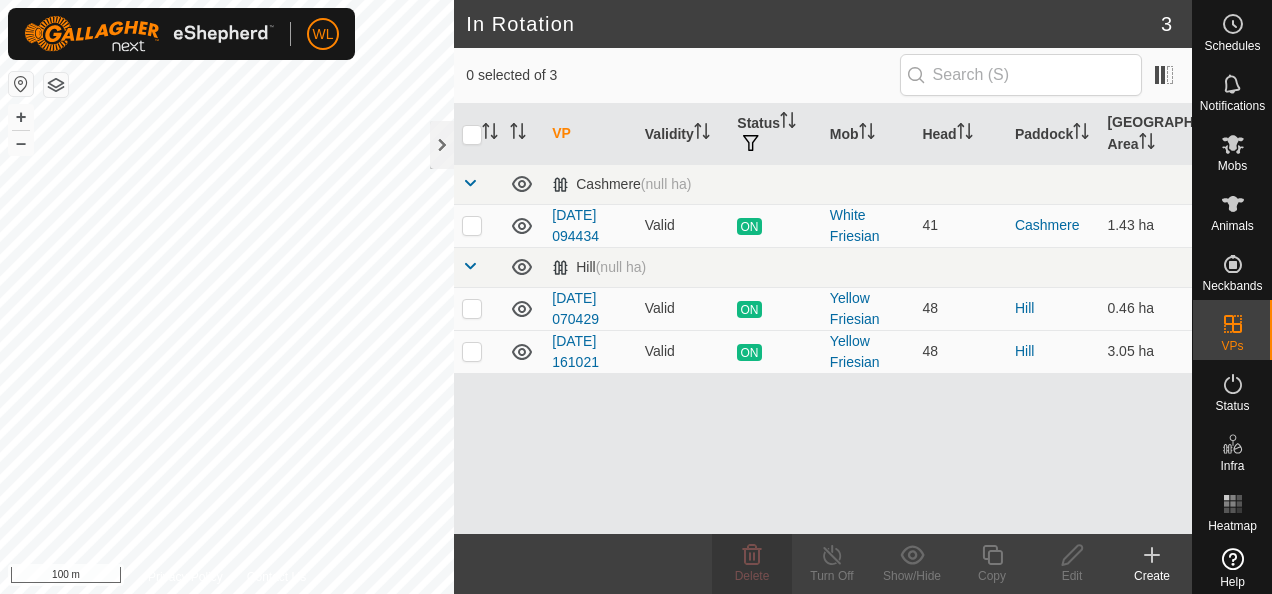 click 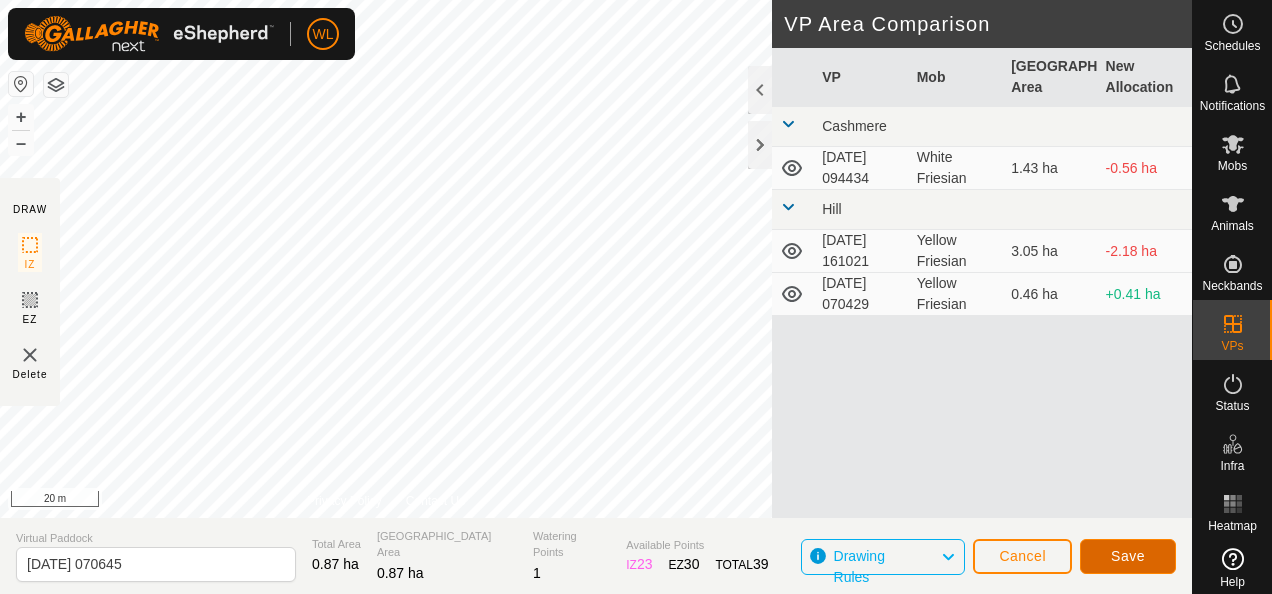 click on "Save" 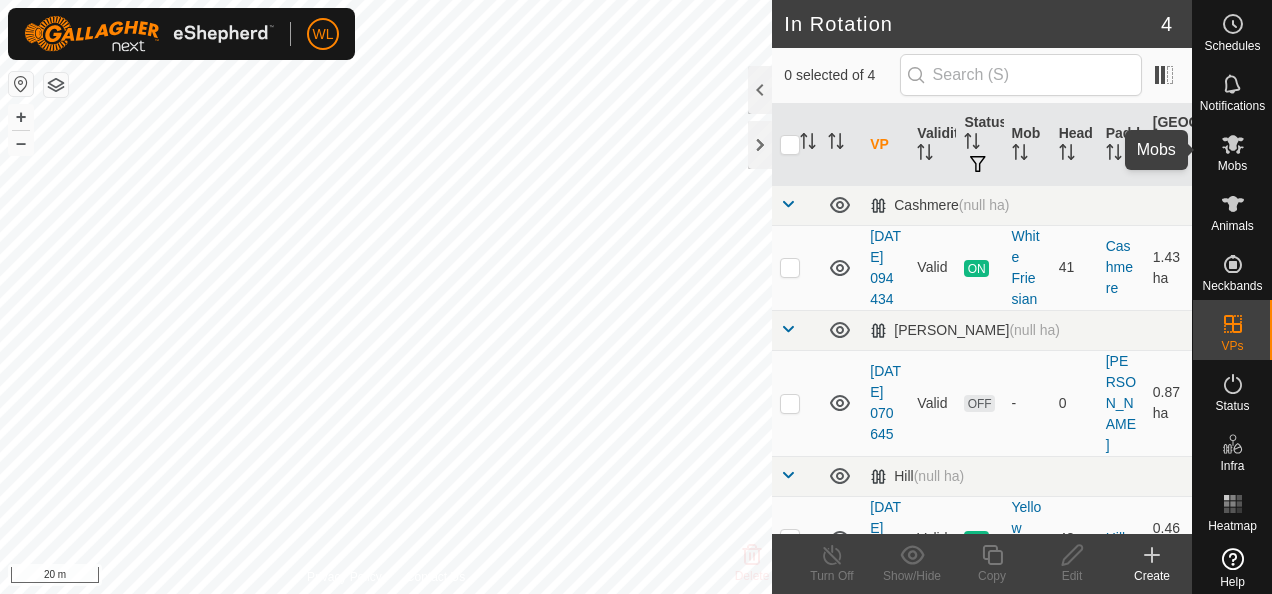 click on "Mobs" at bounding box center (1232, 166) 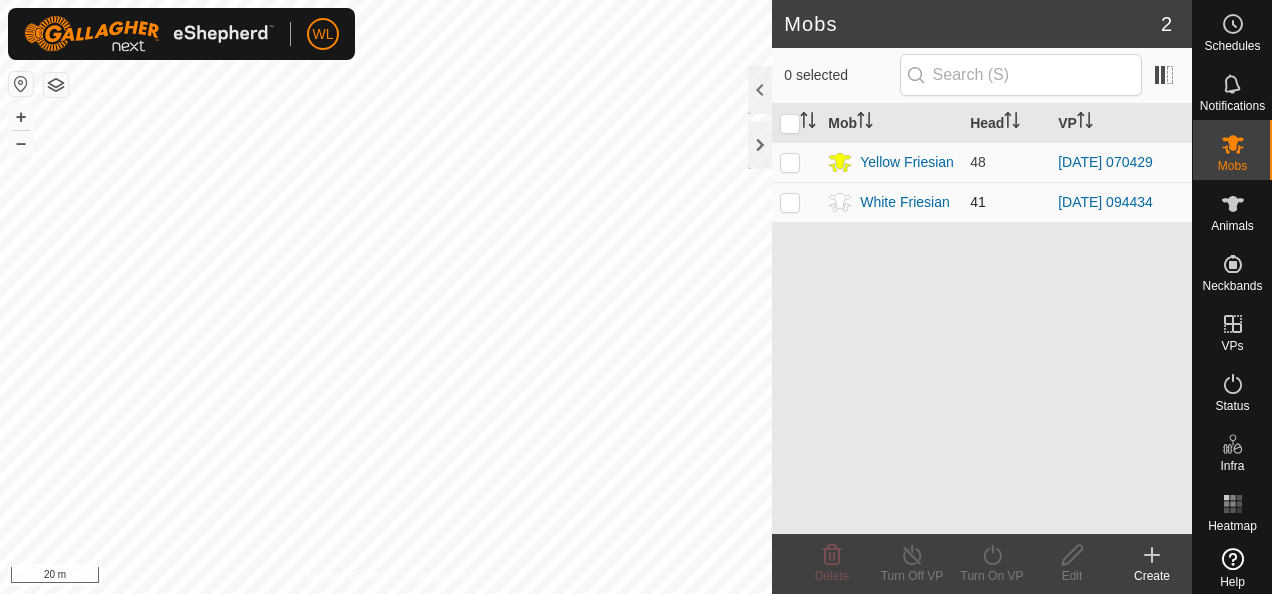 click at bounding box center [790, 202] 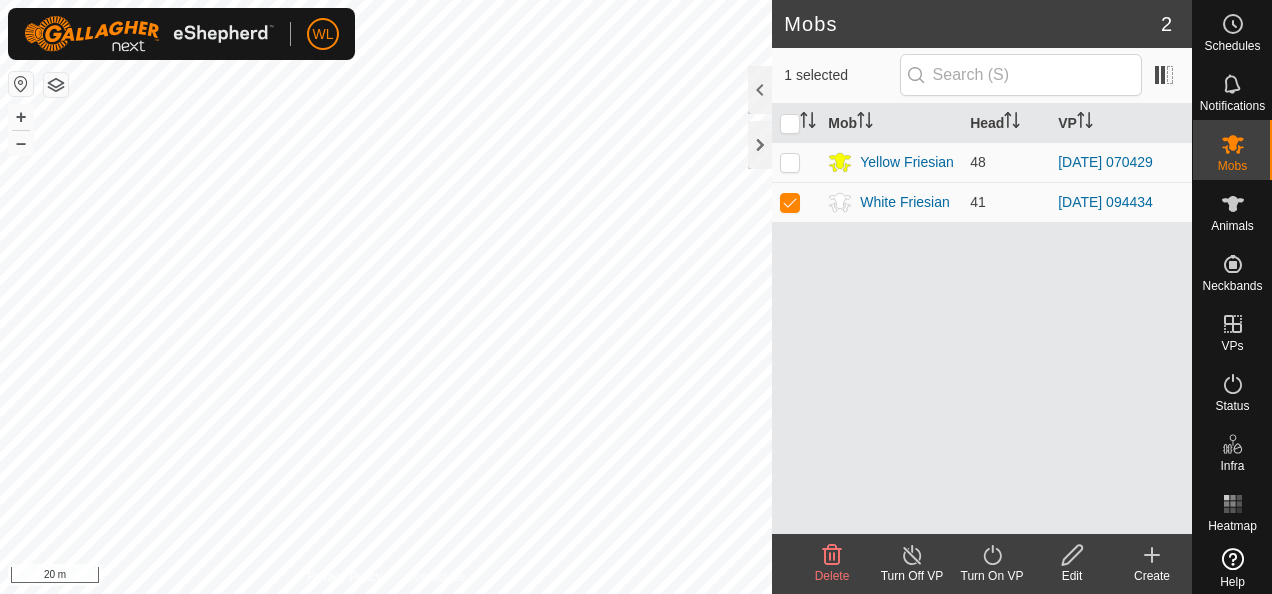 click 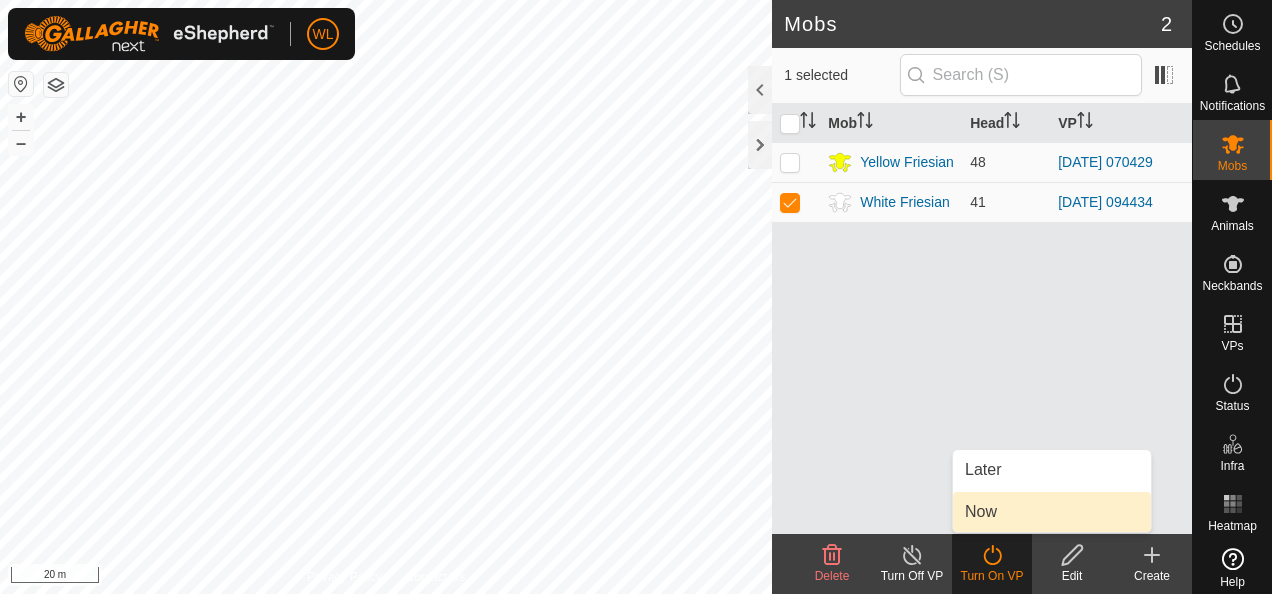 click on "Now" at bounding box center [1052, 512] 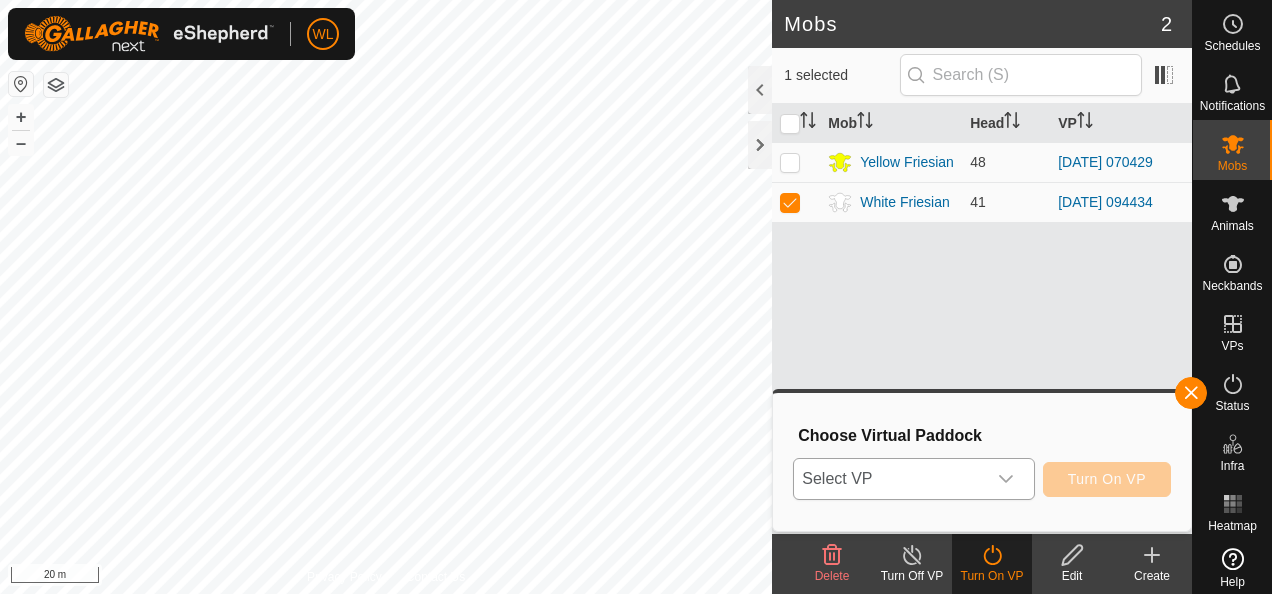 click on "Select VP" at bounding box center [889, 479] 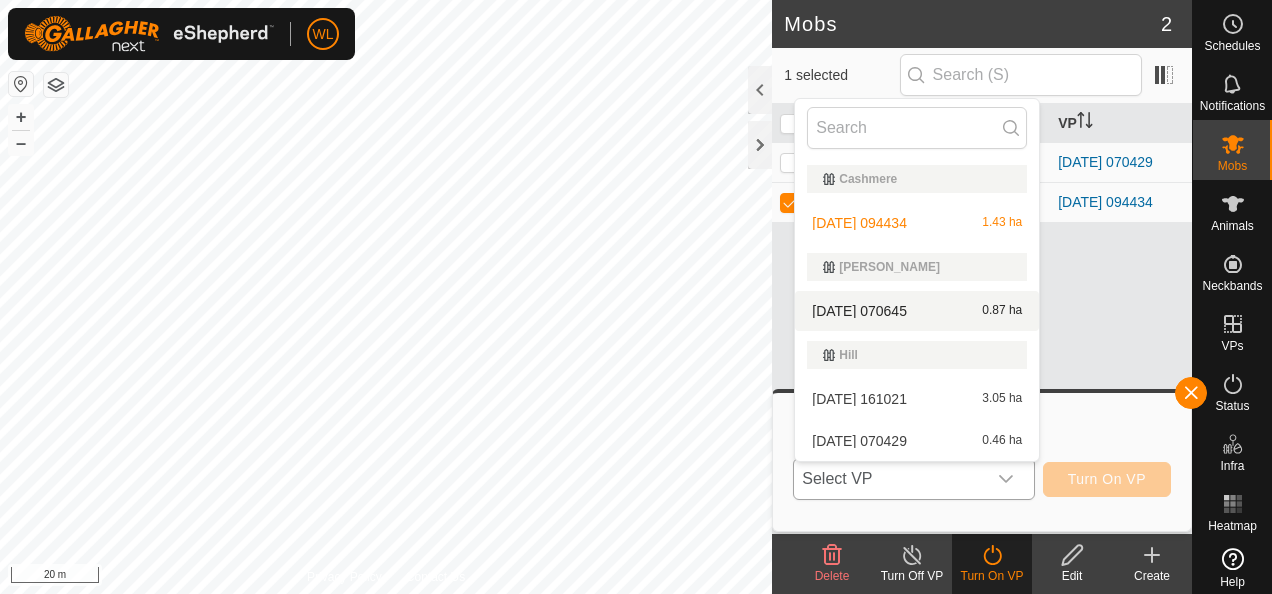 click on "[DATE] 070645" at bounding box center [859, 311] 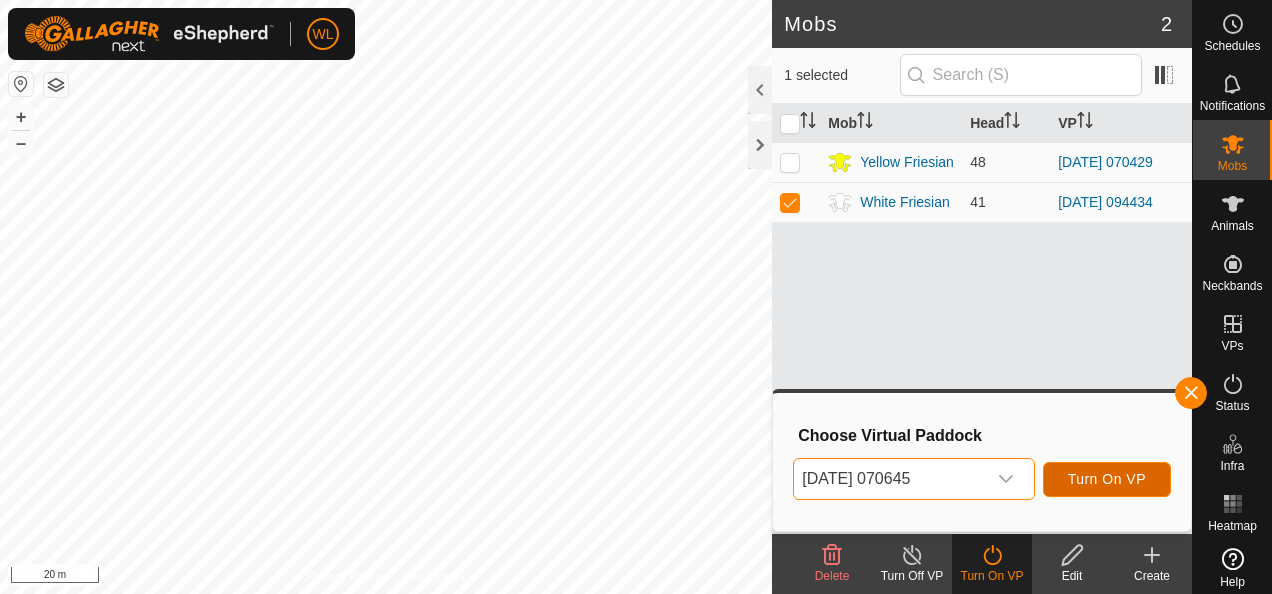 click on "Turn On VP" at bounding box center (1107, 479) 